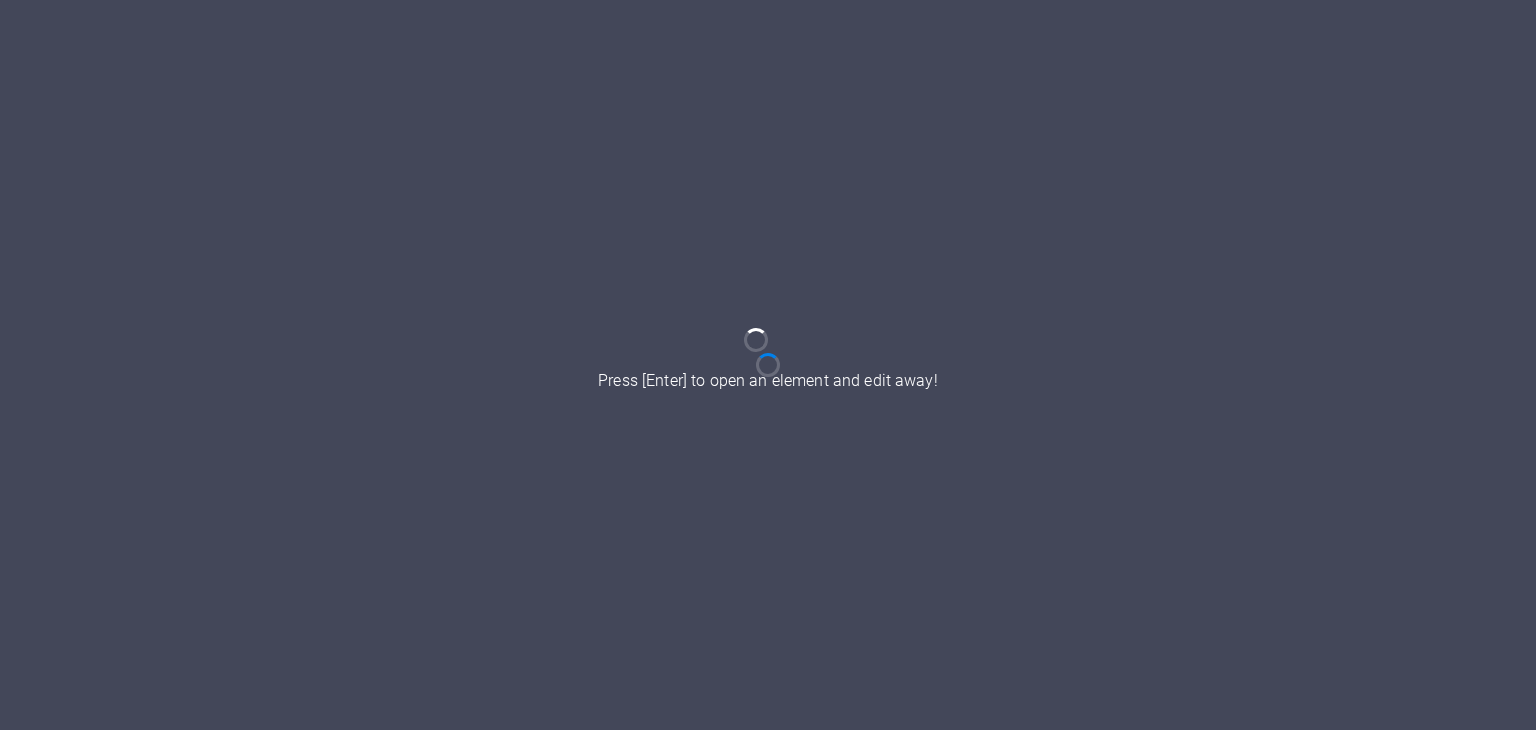 scroll, scrollTop: 0, scrollLeft: 0, axis: both 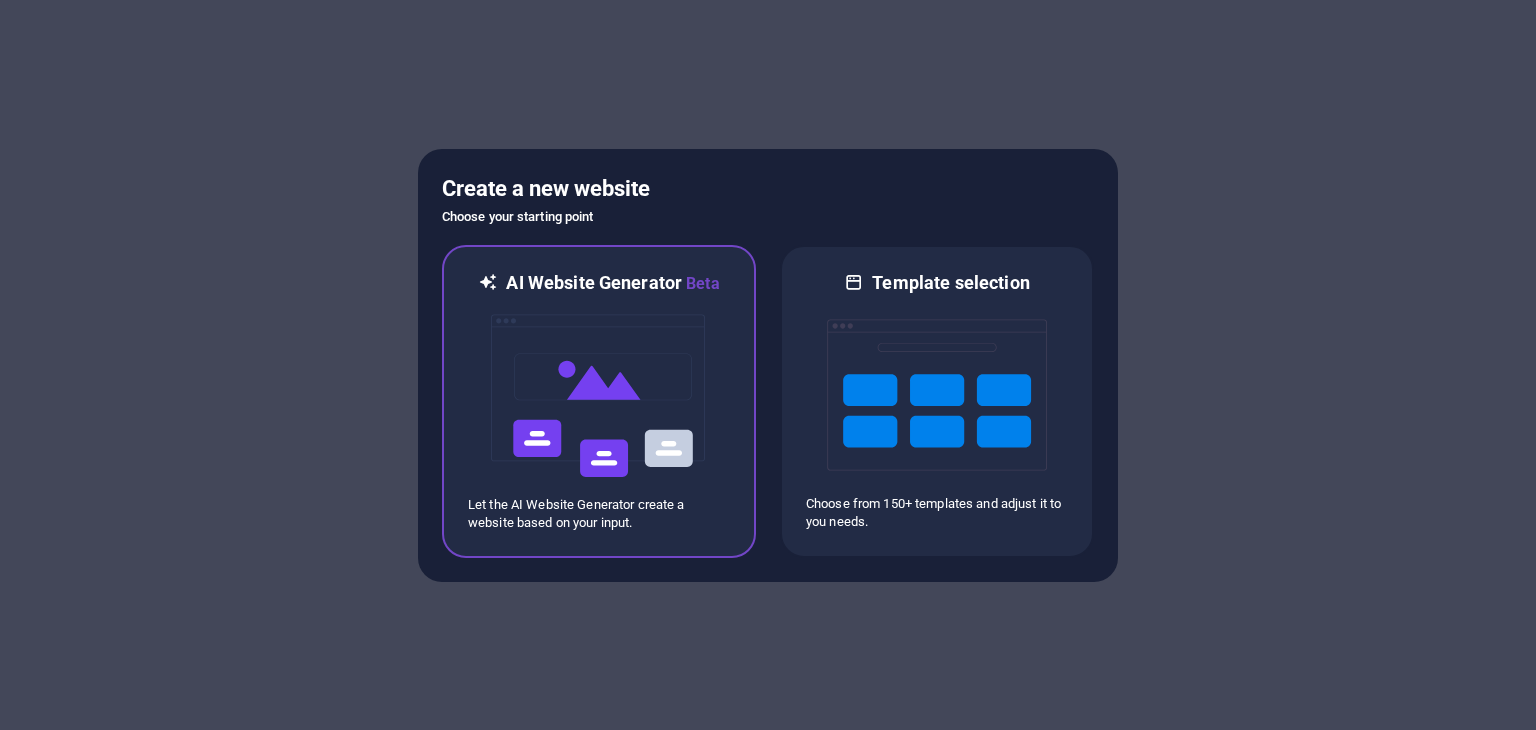 click at bounding box center (599, 396) 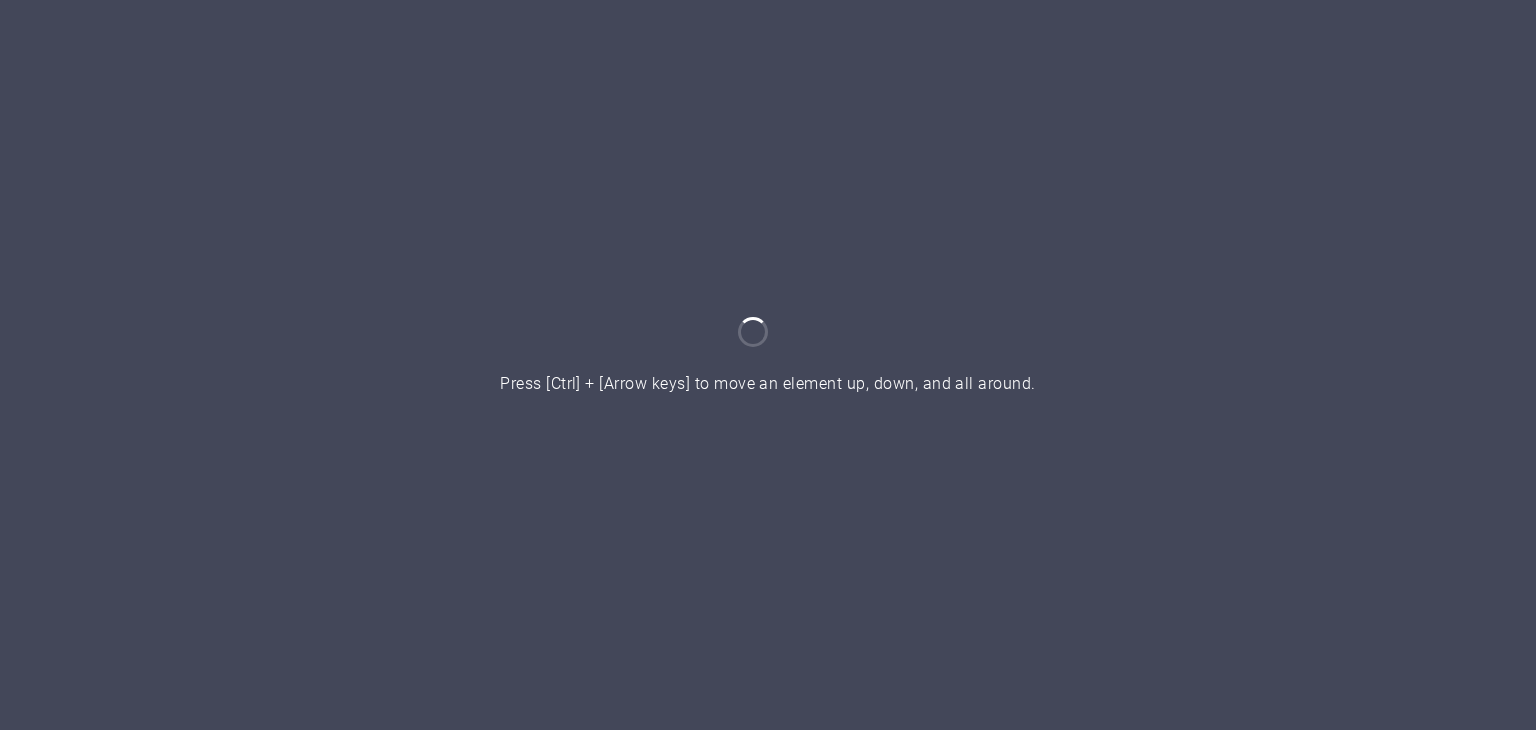 scroll, scrollTop: 0, scrollLeft: 0, axis: both 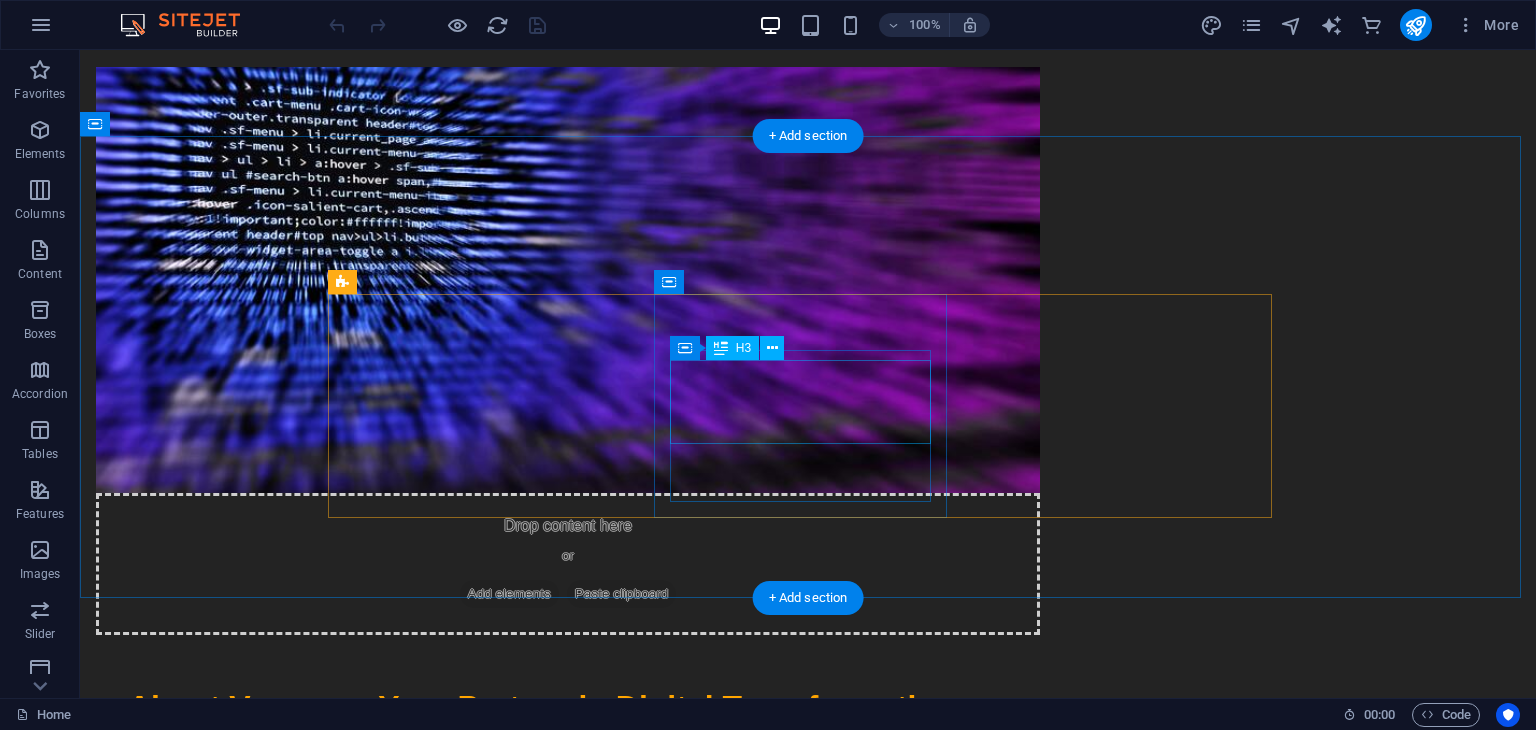 click on "Building Together" at bounding box center [482, 1453] 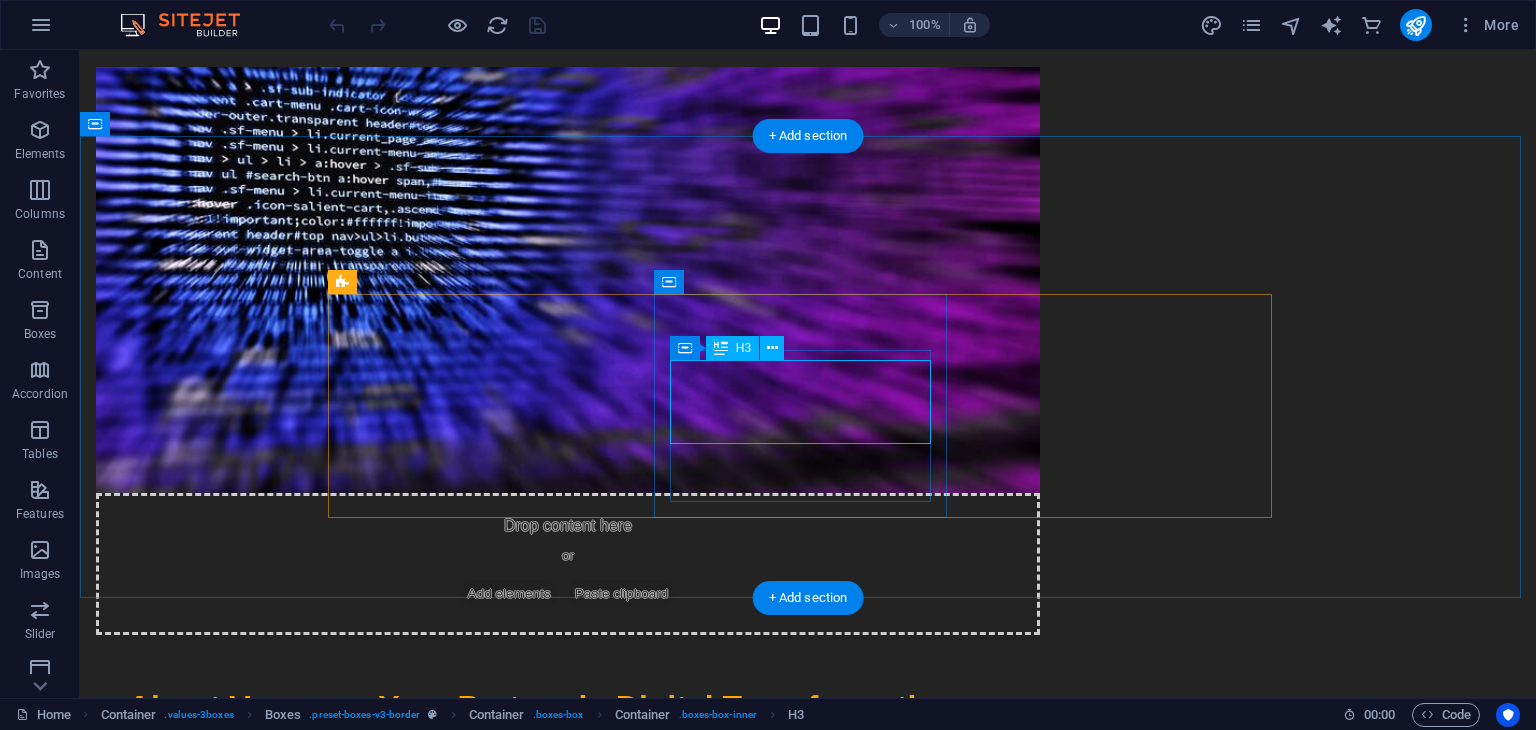 click on "Building Together" at bounding box center (482, 1453) 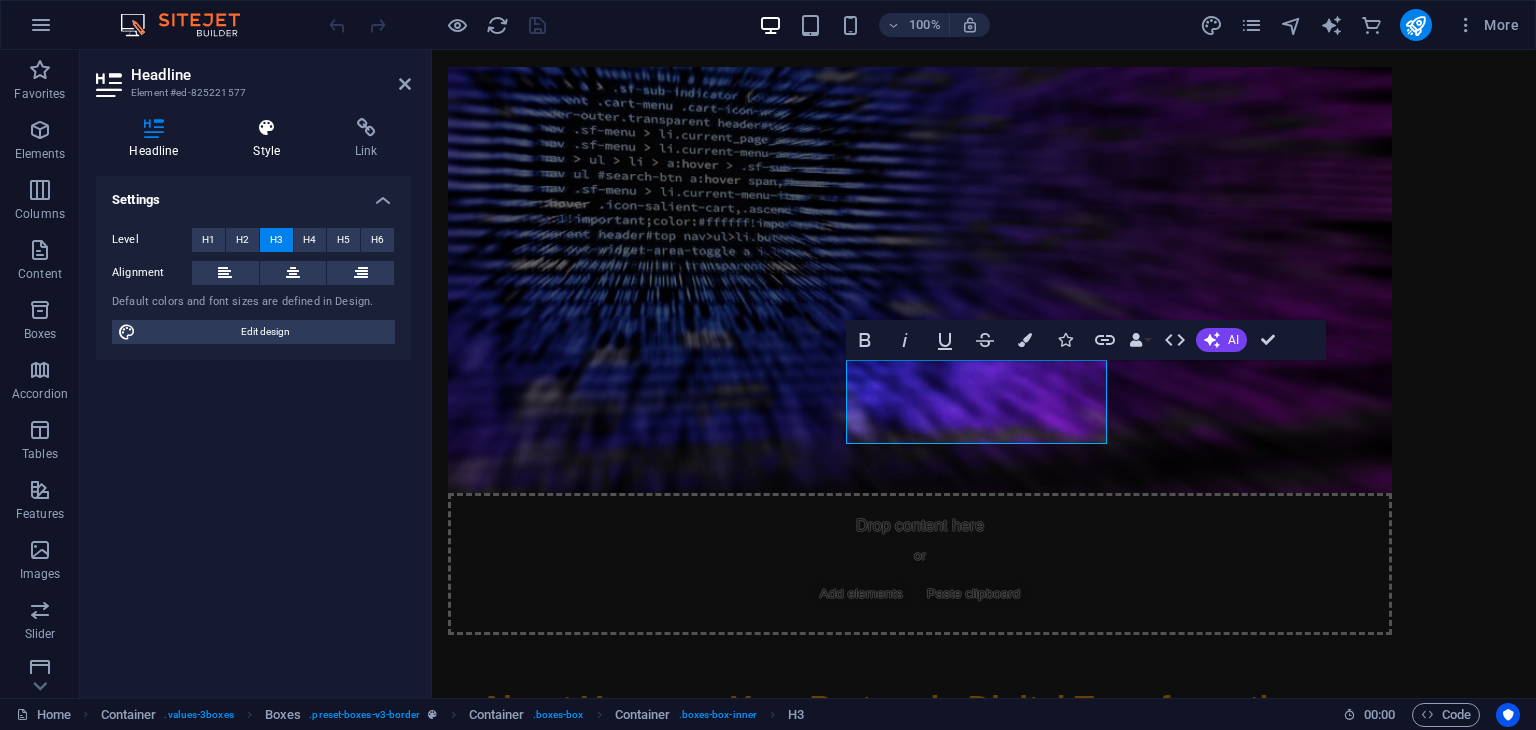 click on "Style" at bounding box center [271, 139] 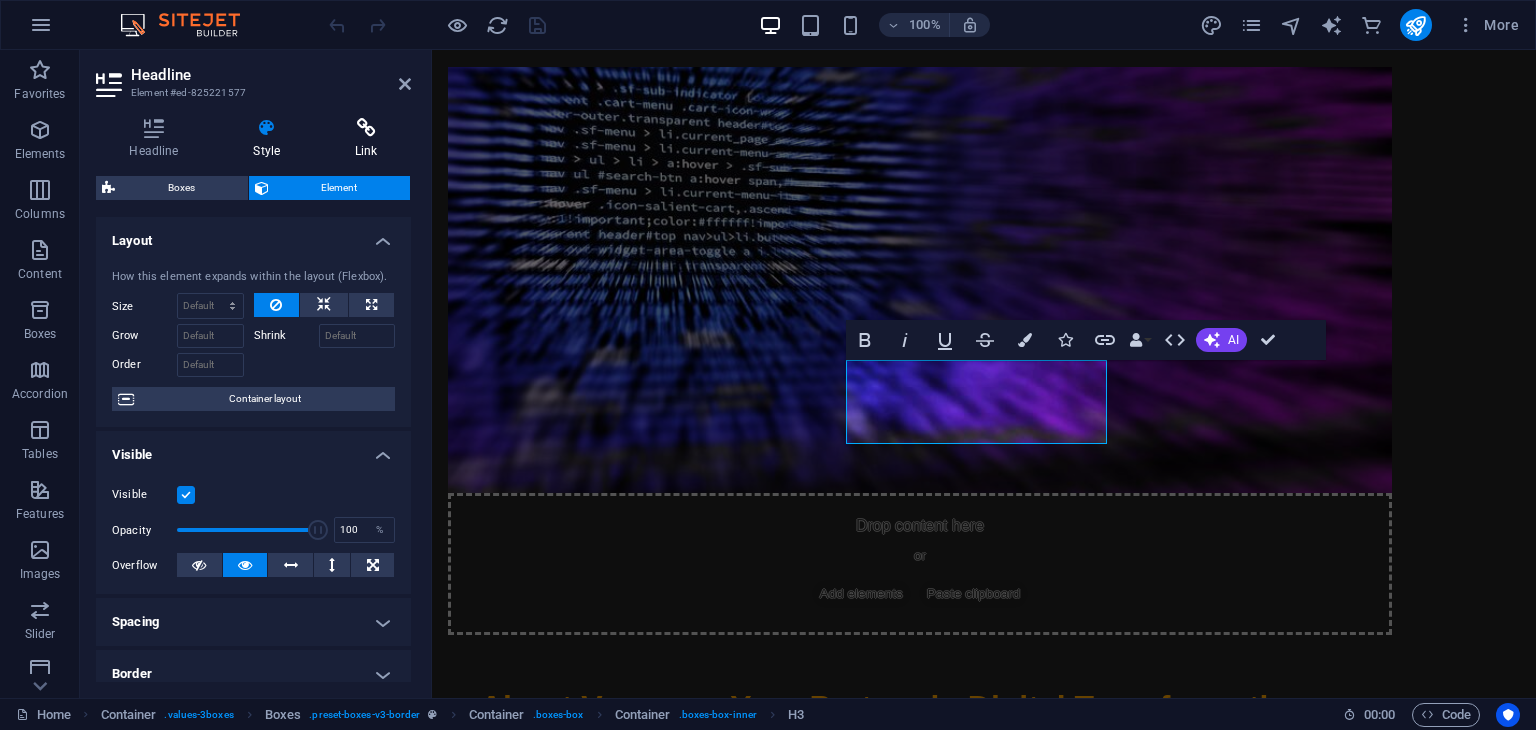 click on "Link" at bounding box center [366, 139] 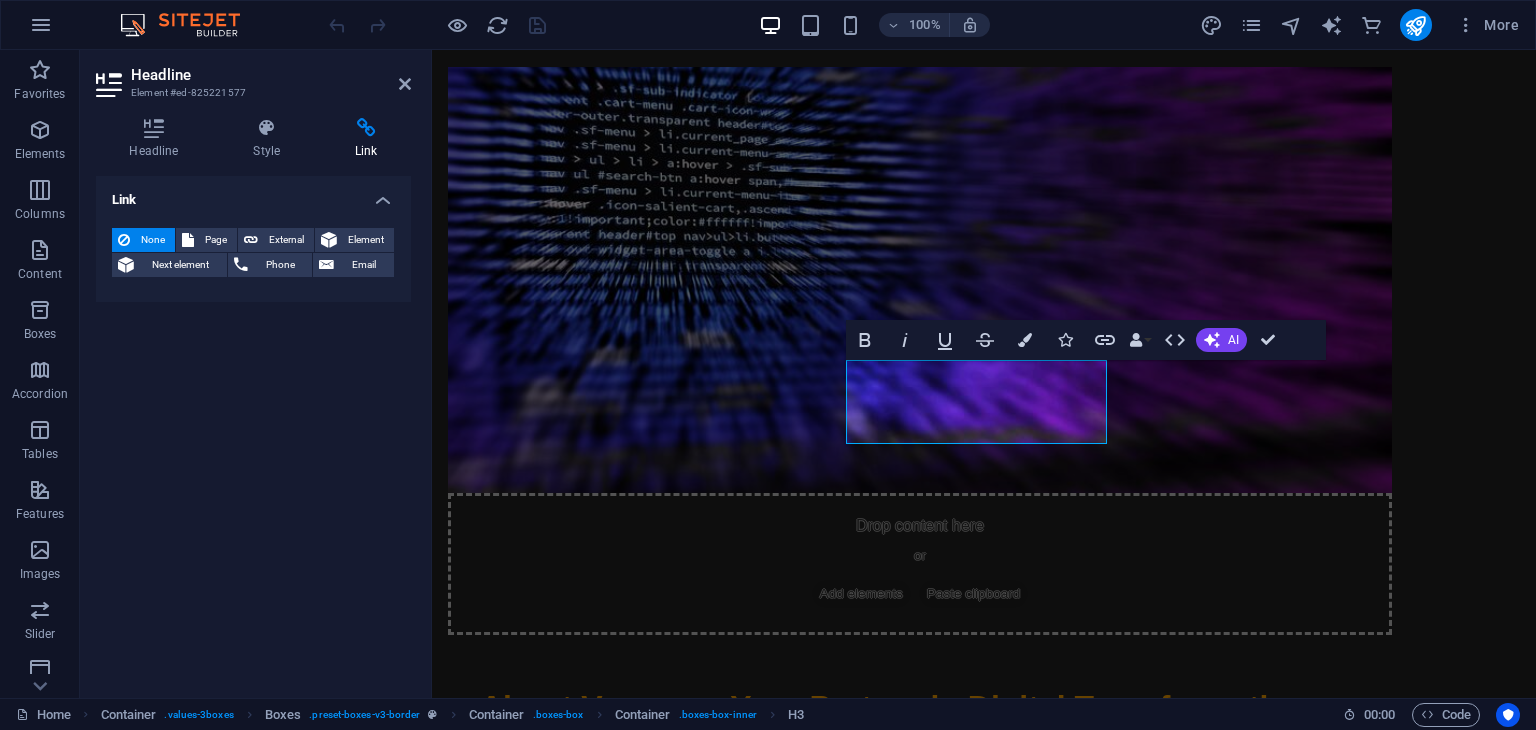click on "Headline Style Link Settings Level H1 H2 H3 H4 H5 H6 Alignment Default colors and font sizes are defined in Design. Edit design Boxes Element Layout How this element expands within the layout (Flexbox). Size Default auto px % 1/1 1/2 1/3 1/4 1/5 1/6 1/7 1/8 1/9 1/10 Grow Shrink Order Container layout Visible Visible Opacity 100 % Overflow Spacing Margin Default auto px % rem vw vh Custom Custom auto px % rem vw vh auto px % rem vw vh auto px % rem vw vh auto px % rem vw vh Padding Default px rem % vh vw Custom Custom px rem % vh vw px rem % vh vw px rem % vh vw px rem % vh vw Border Style              - Width 1 auto px rem % vh vw Custom Custom 1 auto px rem % vh vw 1 auto px rem % vh vw 1 auto px rem % vh vw 1 auto px rem % vh vw  - Color Round corners Default px rem % vh vw Custom Custom px rem % vh vw px rem % vh vw px rem % vh vw px rem % vh vw Shadow Default None Outside Inside Color X offset 0 px rem vh vw Y offset 0 px rem vh vw Blur 0 px rem % vh vw Spread 0 px rem vh vw Text Shadow Default" at bounding box center [253, 400] 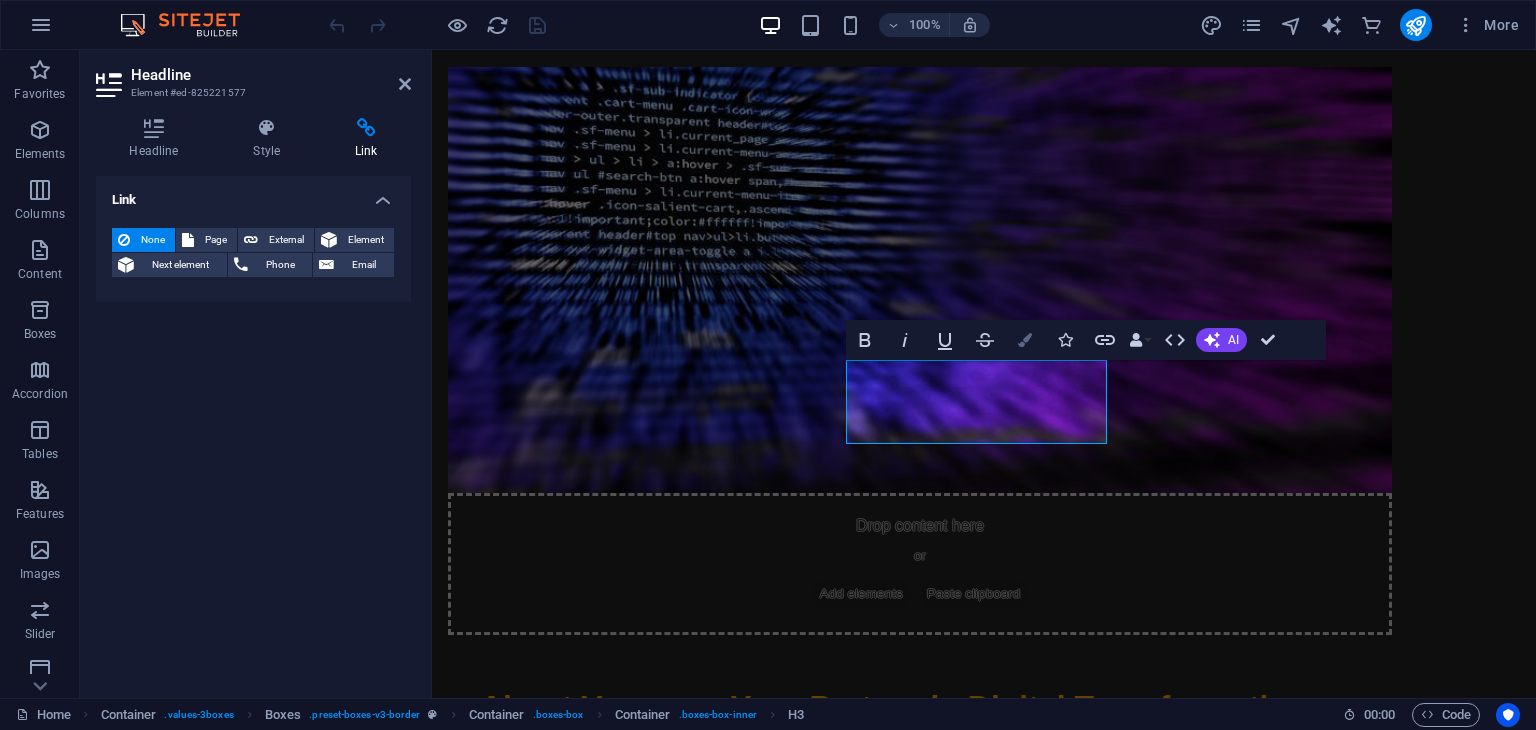 click at bounding box center (1025, 340) 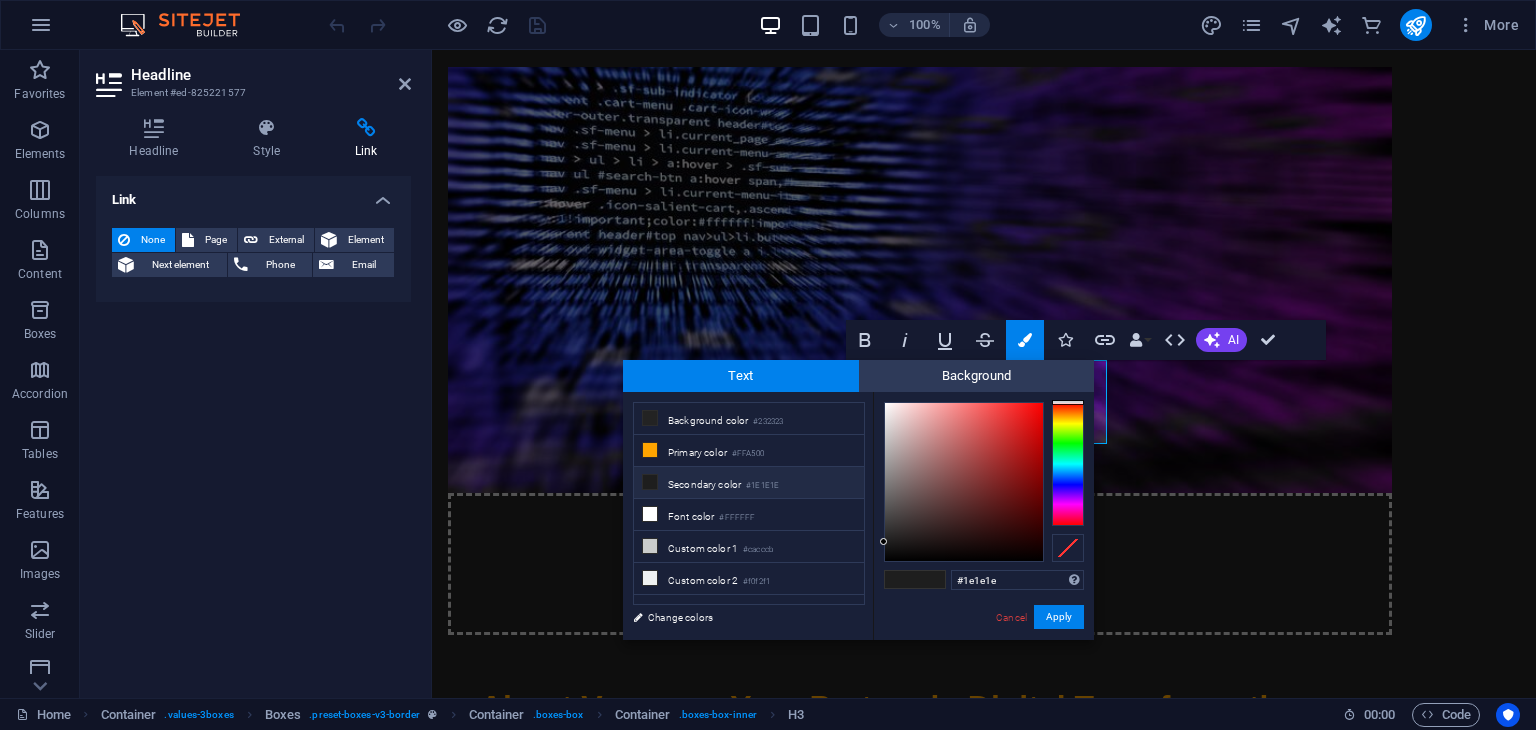 drag, startPoint x: 880, startPoint y: 537, endPoint x: 898, endPoint y: 441, distance: 97.67292 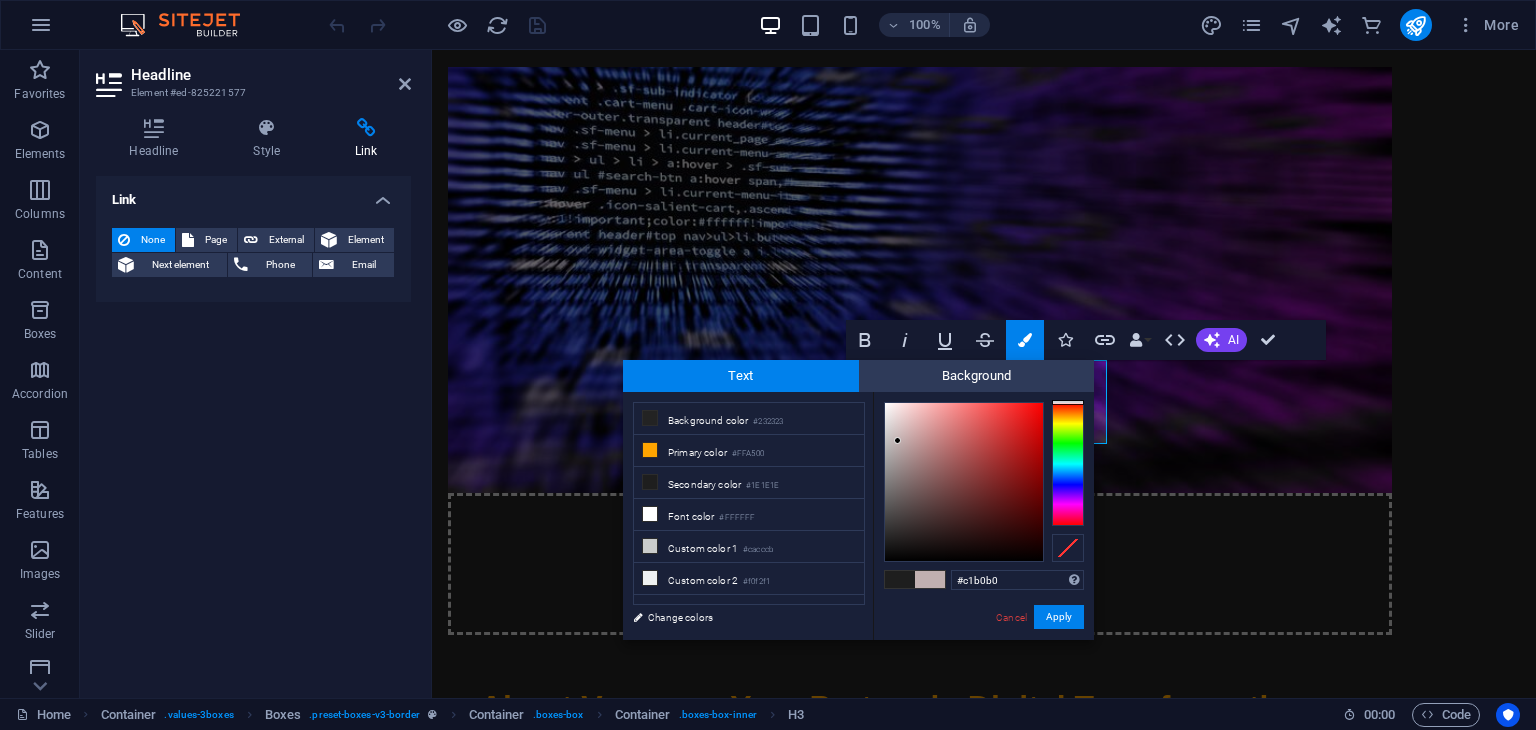 click at bounding box center (964, 482) 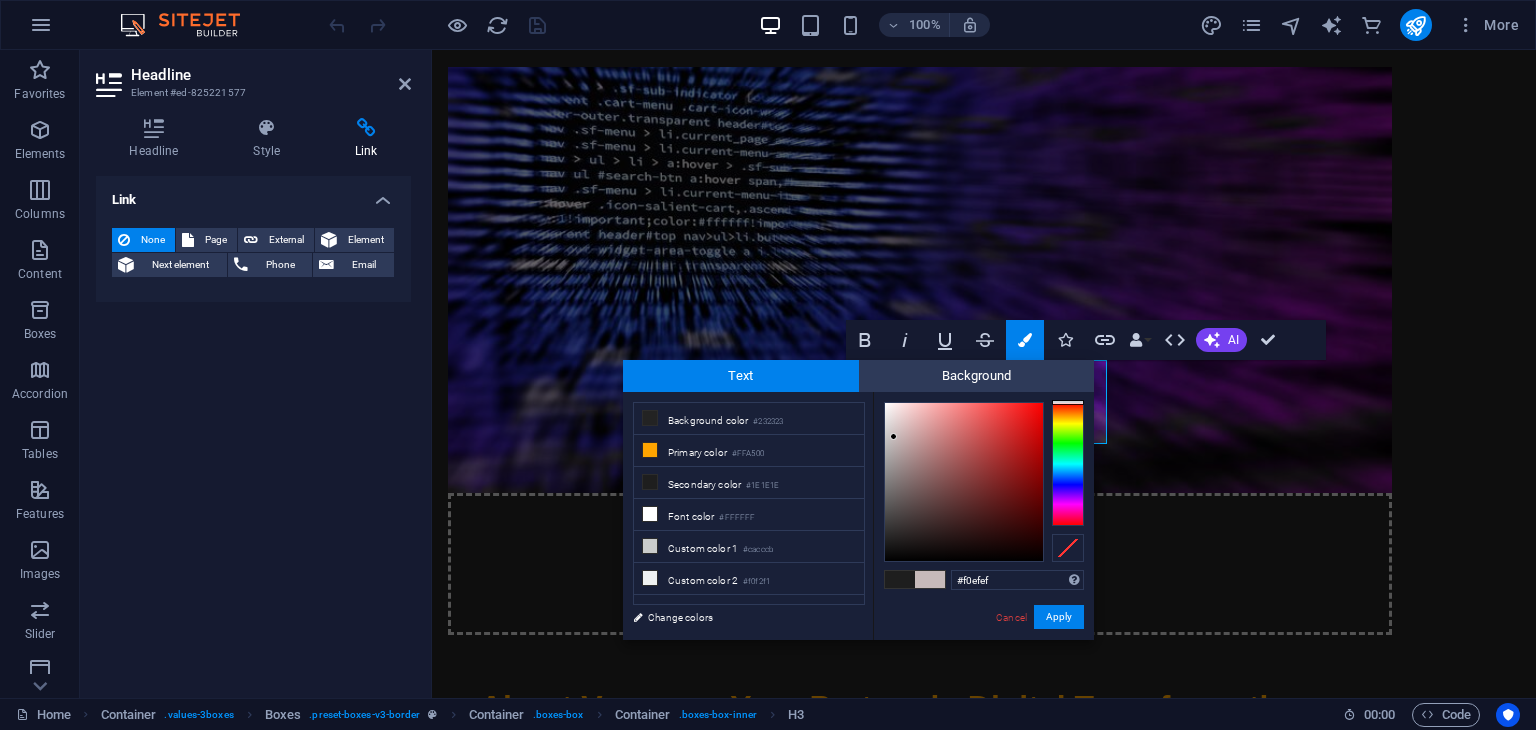 type on "#f1f1f1" 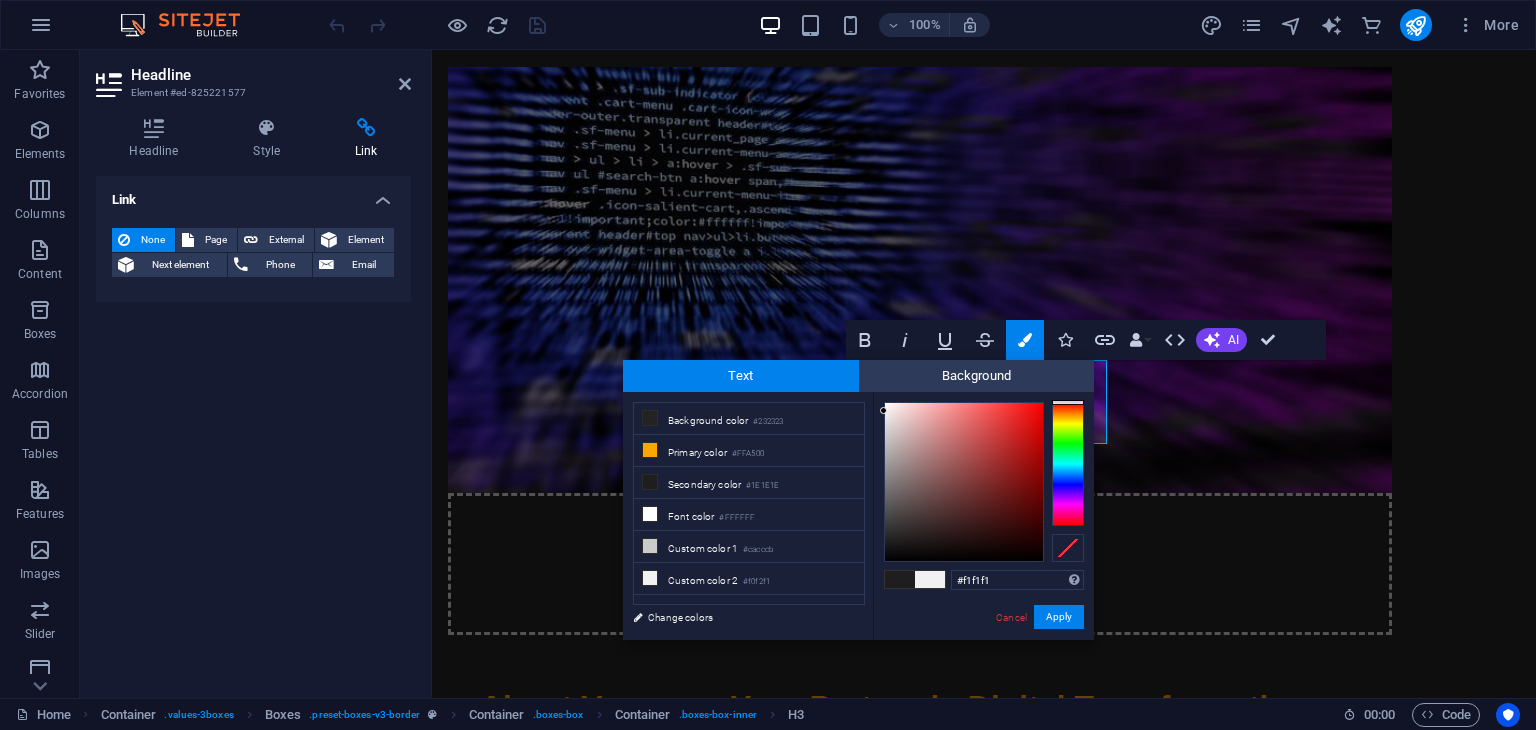 drag, startPoint x: 894, startPoint y: 437, endPoint x: 883, endPoint y: 411, distance: 28.231188 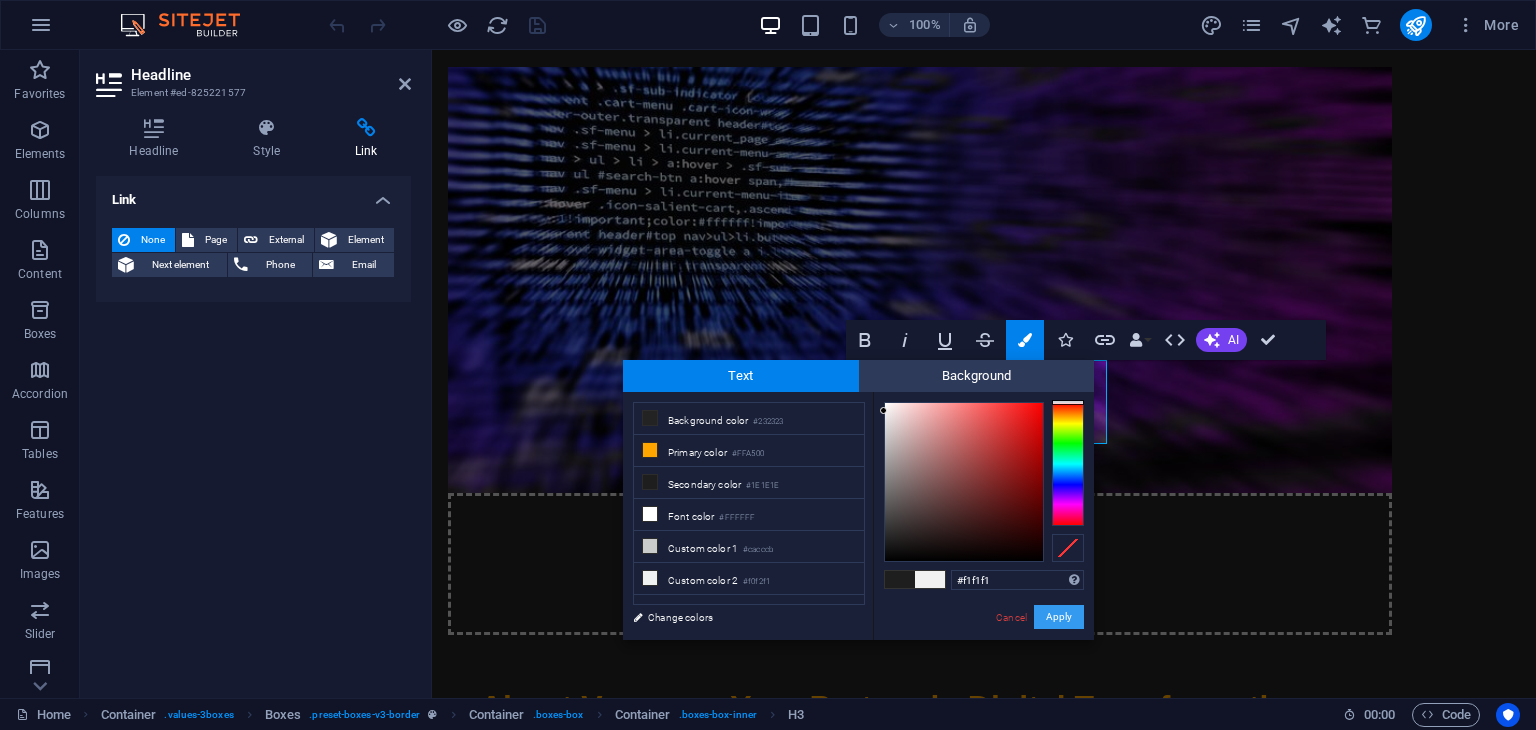click on "Apply" at bounding box center (1059, 617) 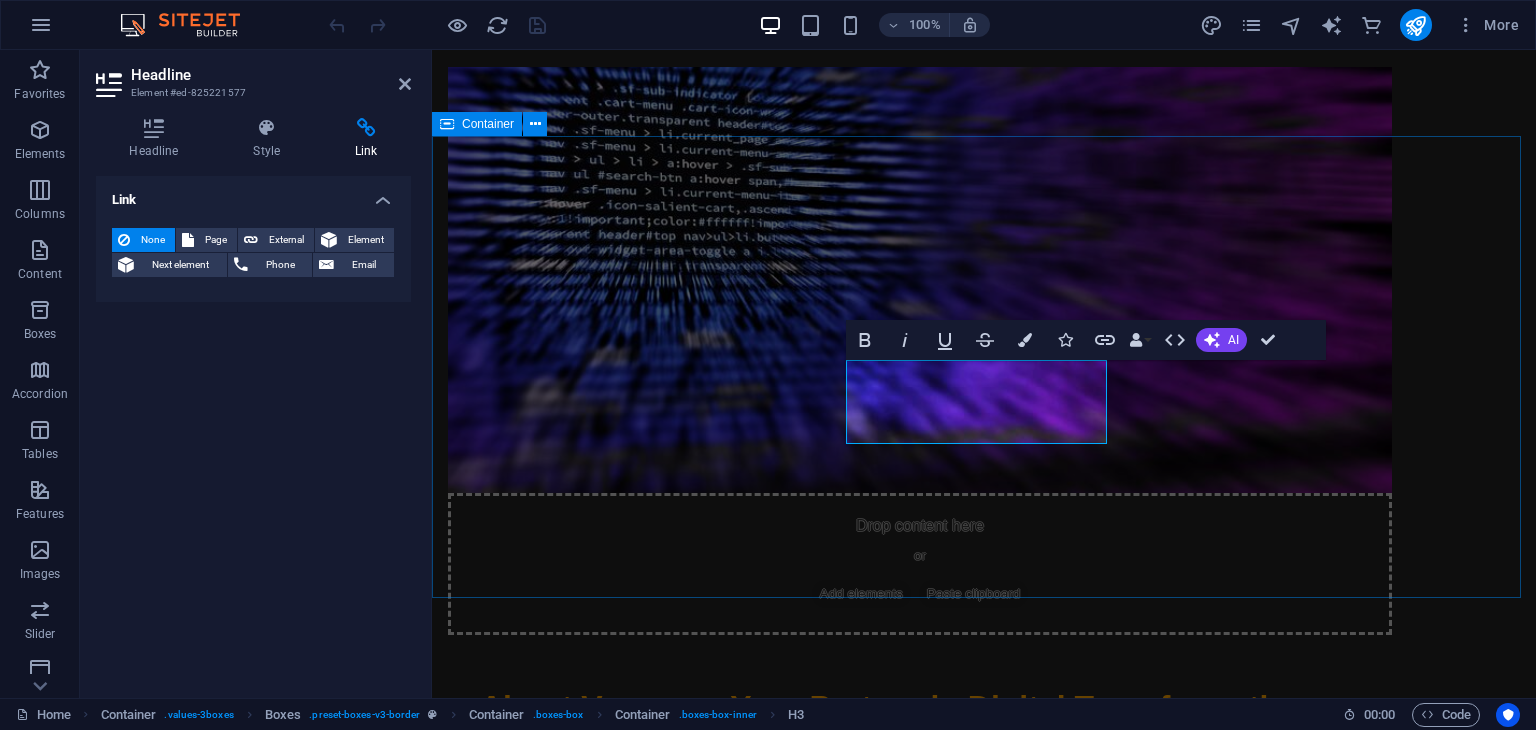 click on "Innovation Inspiring Change We harness the latest tech to create impactful solutions. Building Together Partnering with clients to bring visions to life. Delivering Quality Committed to the highest standards in every project." at bounding box center (984, 1439) 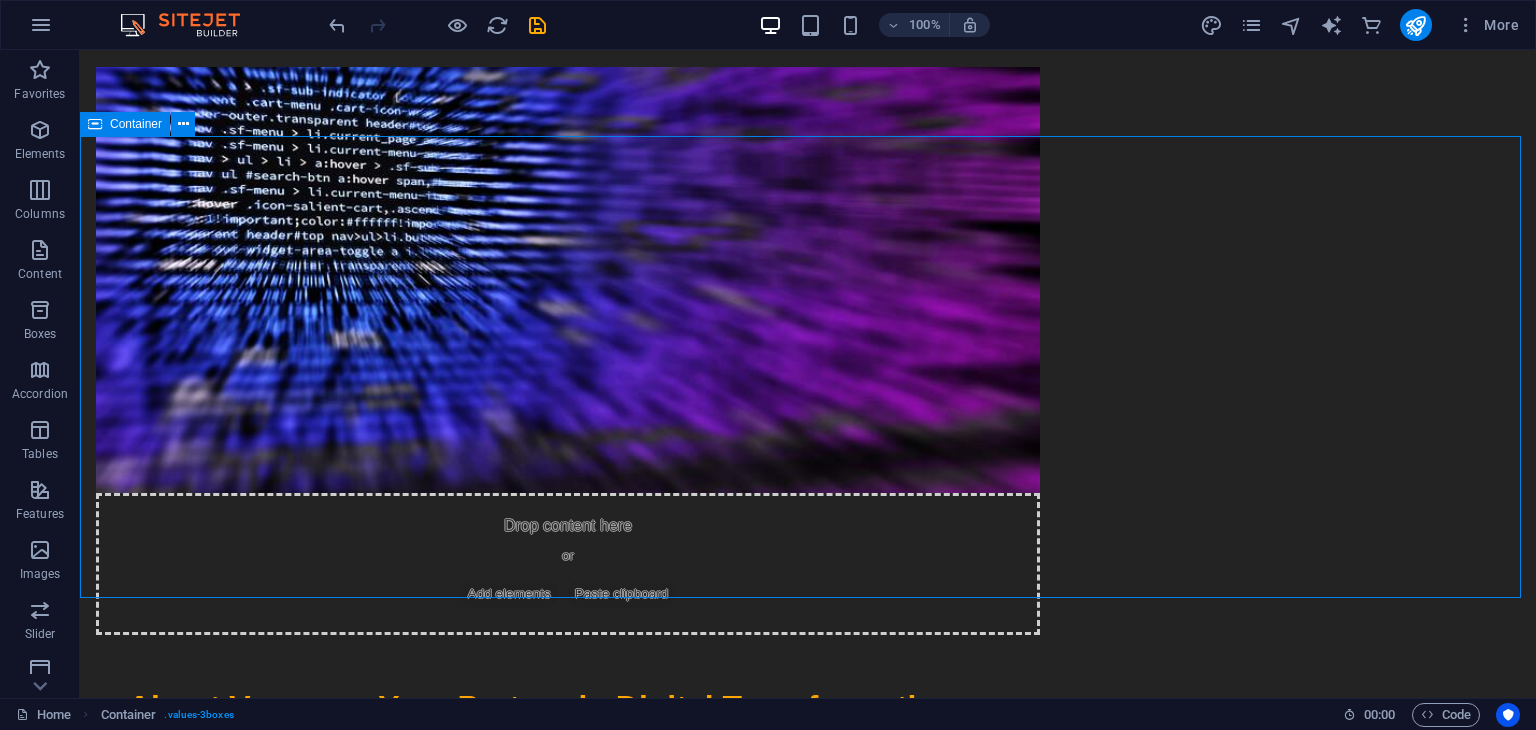 click on "Innovation Inspiring Change We harness the latest tech to create impactful solutions. Building Together Partnering with clients to bring visions to life. Delivering Quality Committed to the highest standards in every project." at bounding box center (808, 1439) 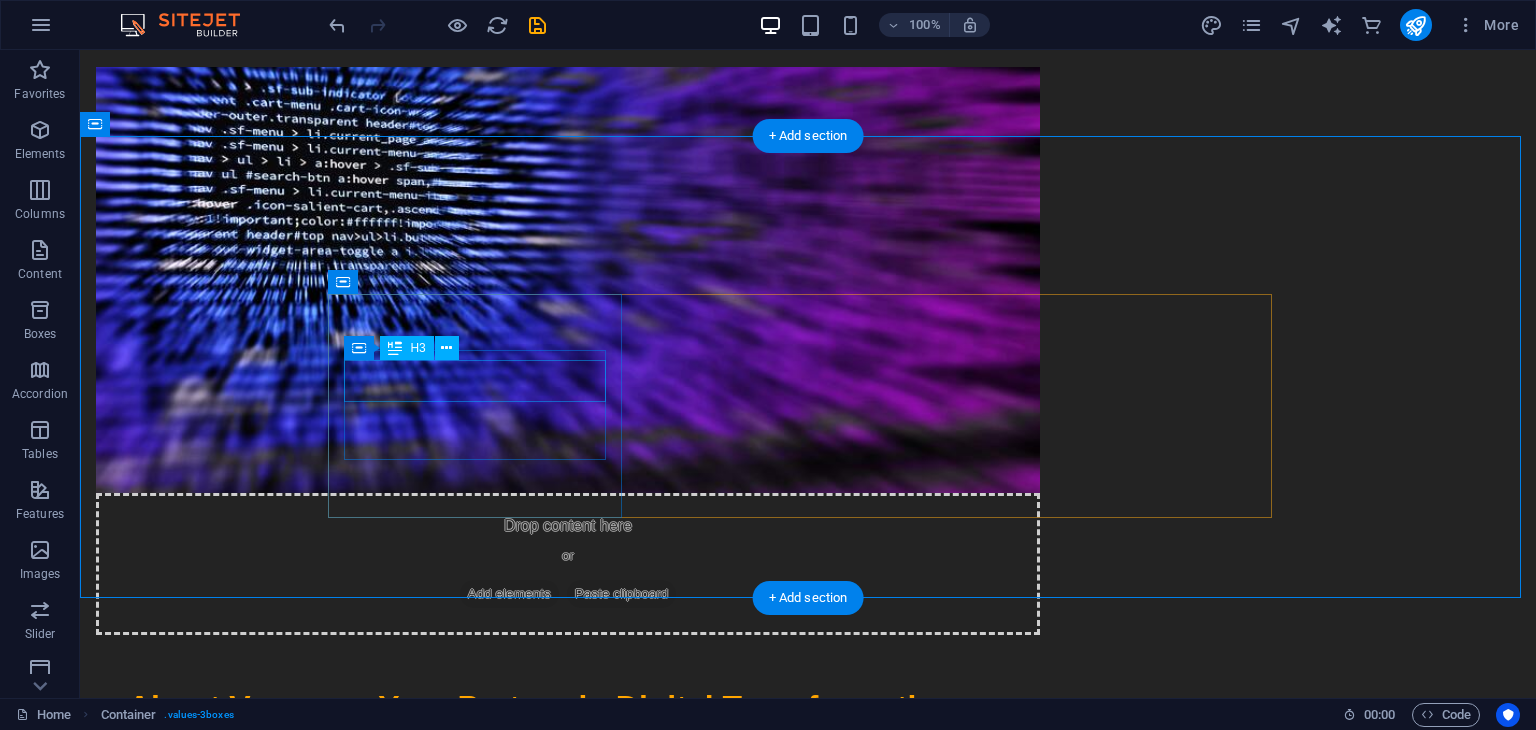 click on "Inspiring Change" at bounding box center [482, 1234] 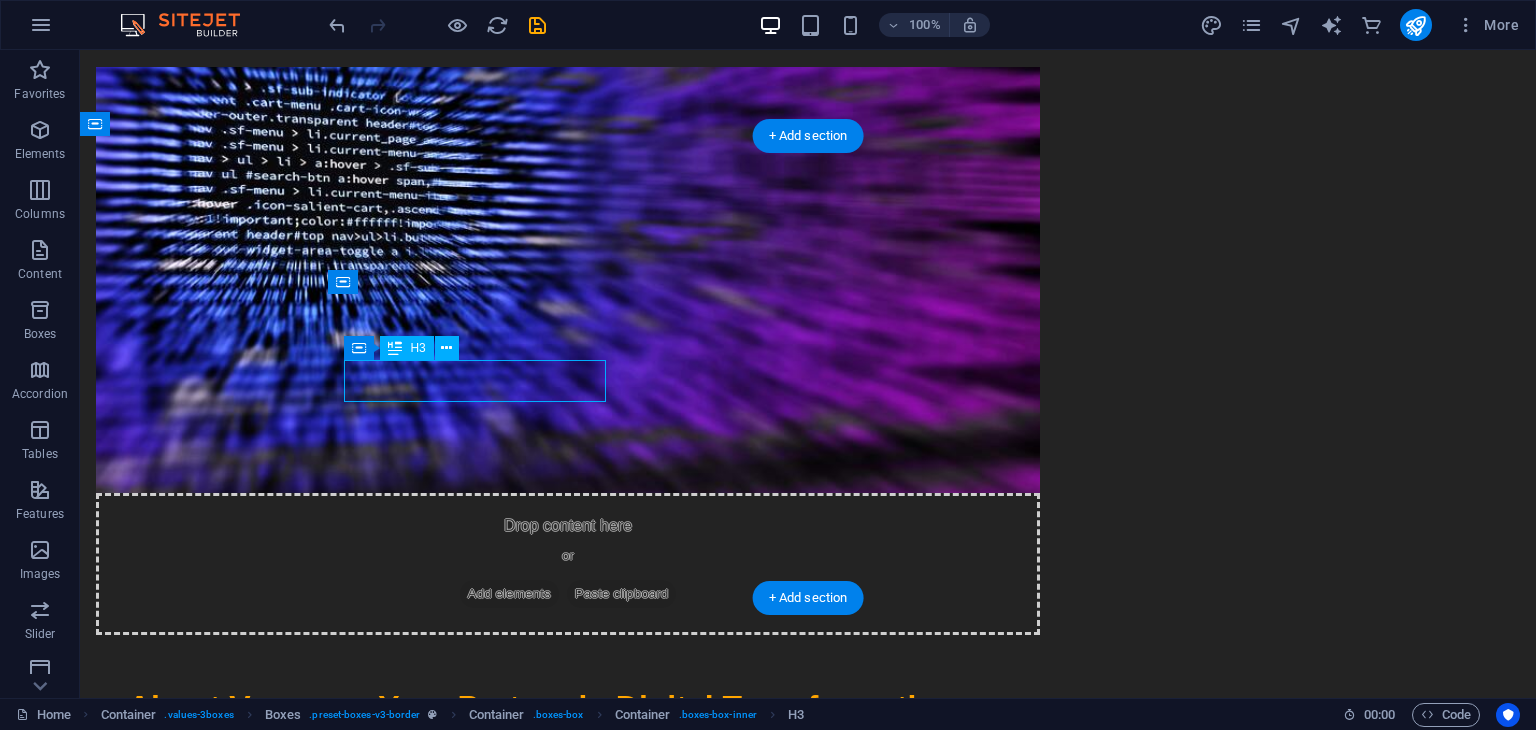 click on "Inspiring Change" at bounding box center (482, 1234) 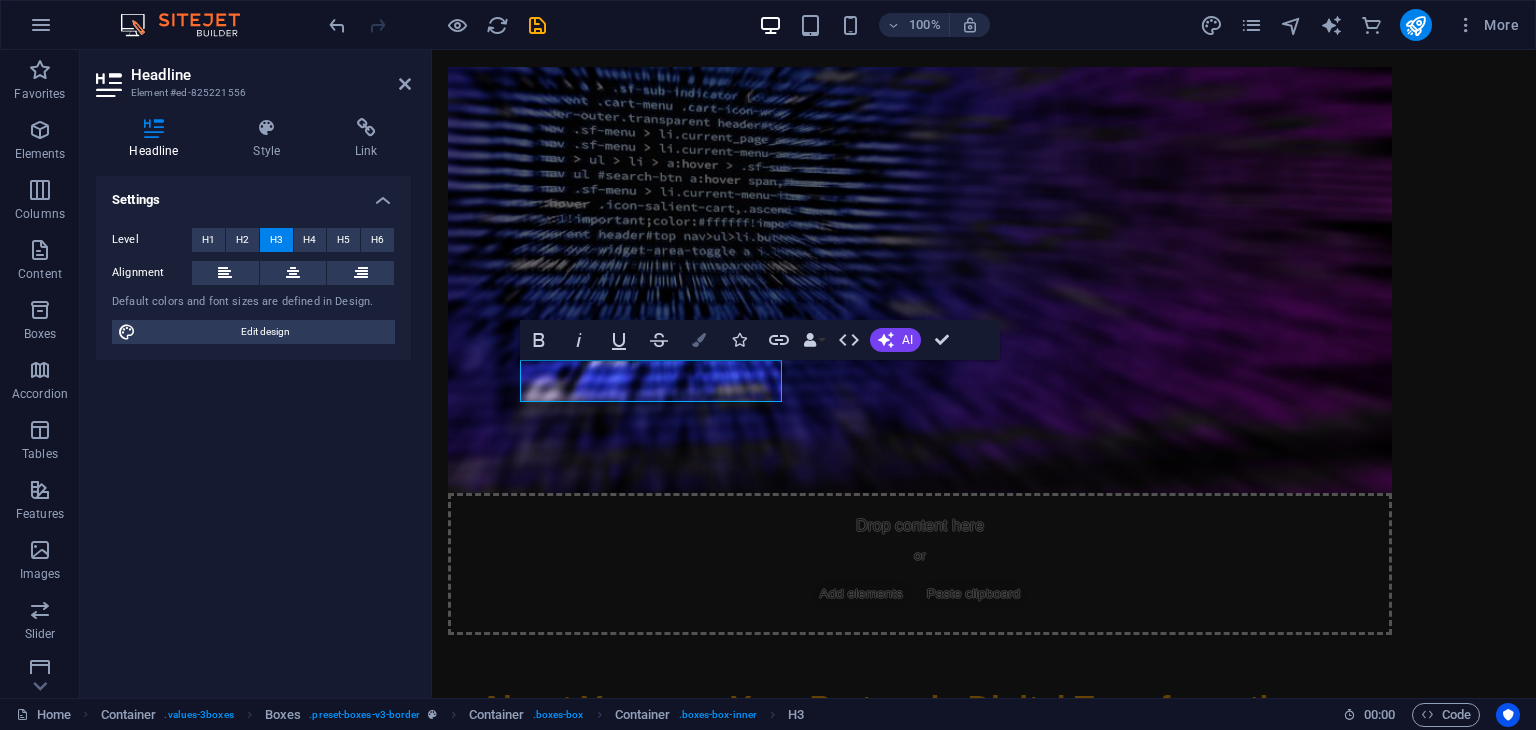 click at bounding box center [699, 340] 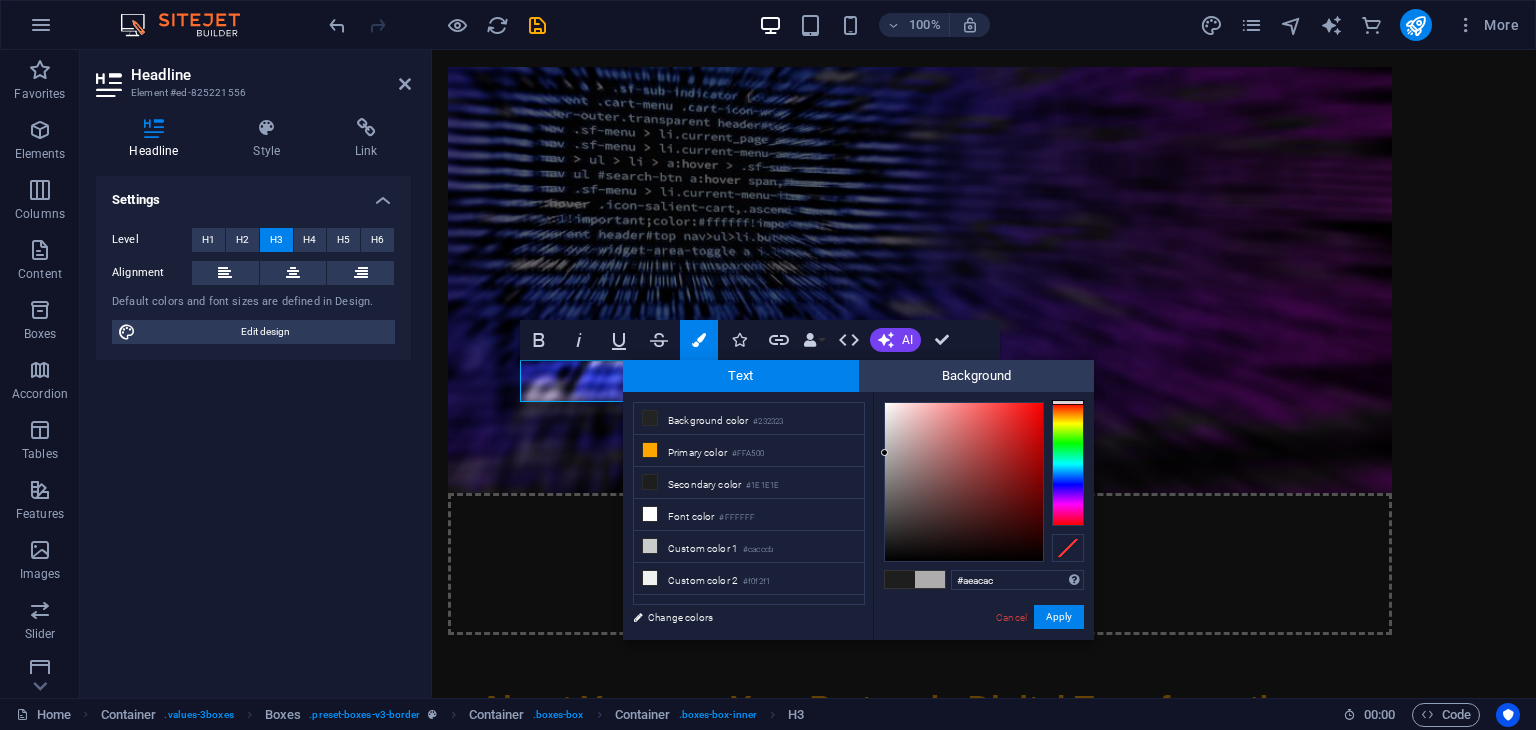 click at bounding box center (964, 482) 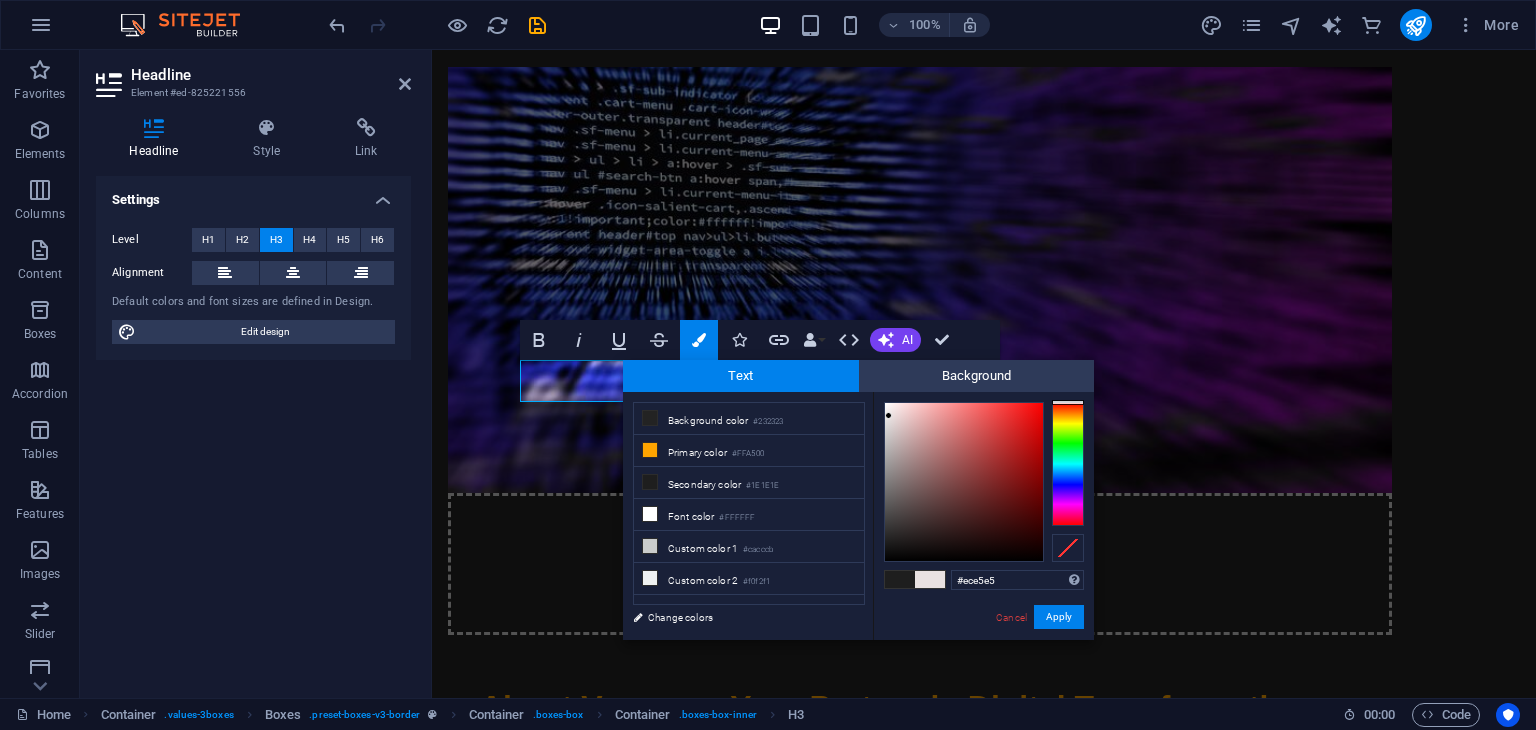 type on "#ece6e6" 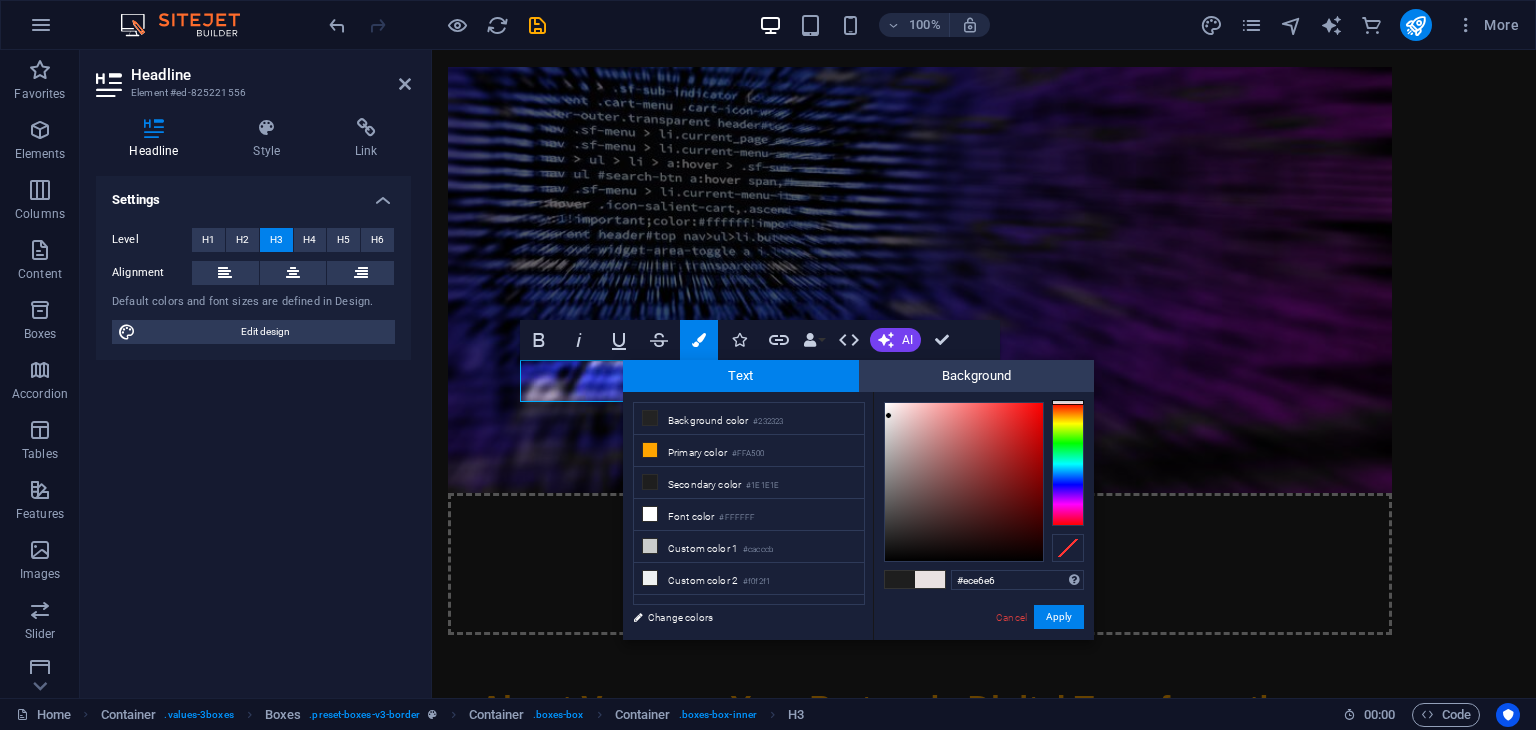 drag, startPoint x: 885, startPoint y: 453, endPoint x: 888, endPoint y: 414, distance: 39.115215 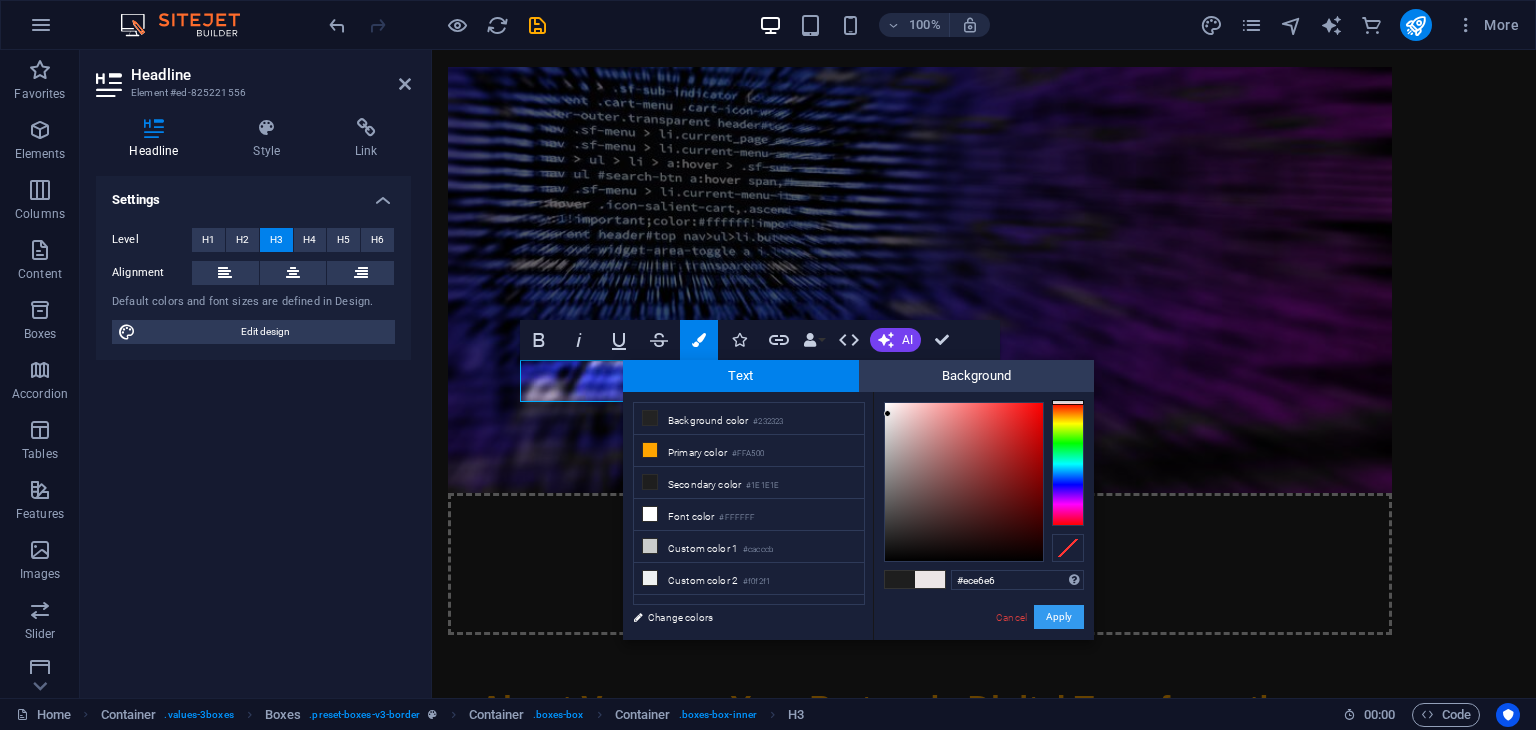 click on "Apply" at bounding box center [1059, 617] 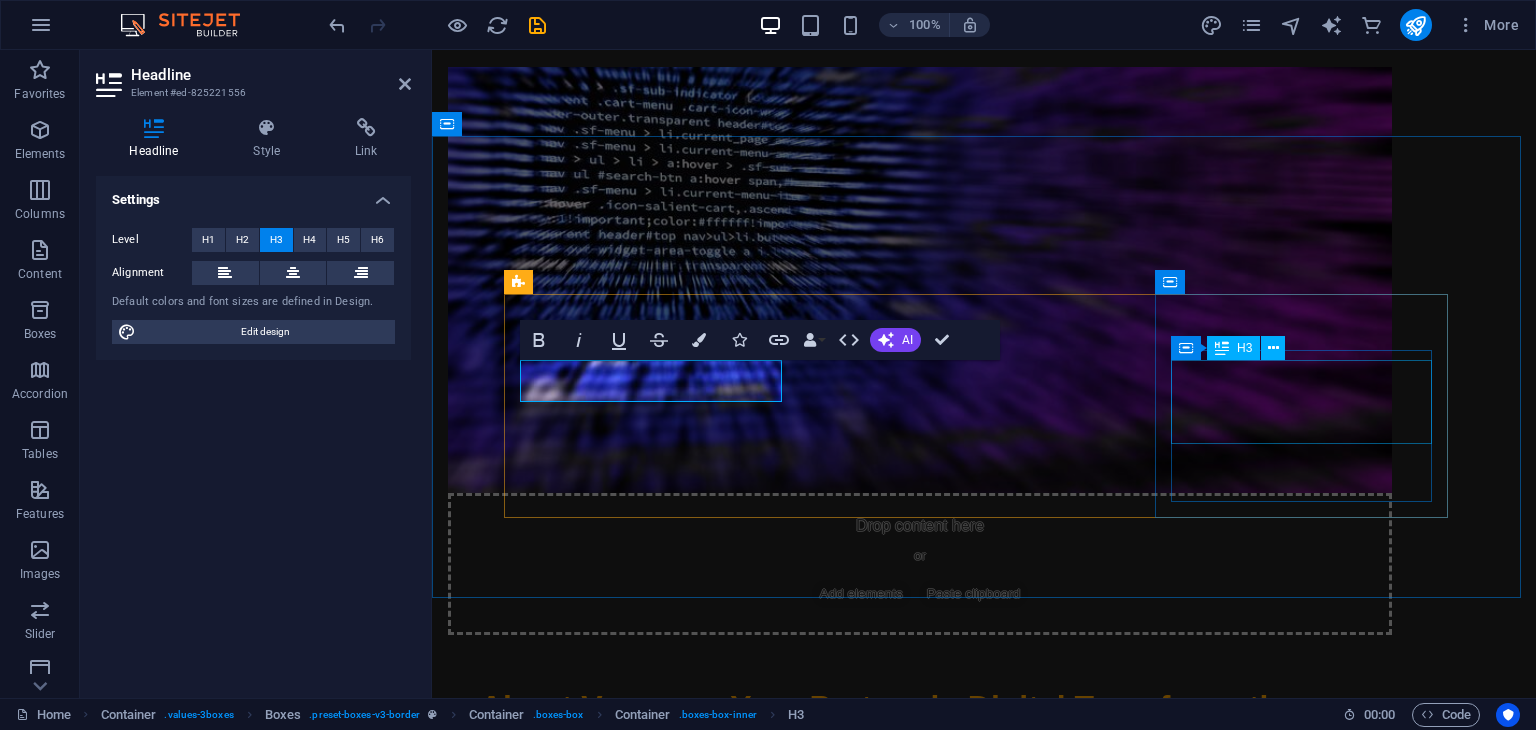 click on "Delivering Quality" at bounding box center [658, 1693] 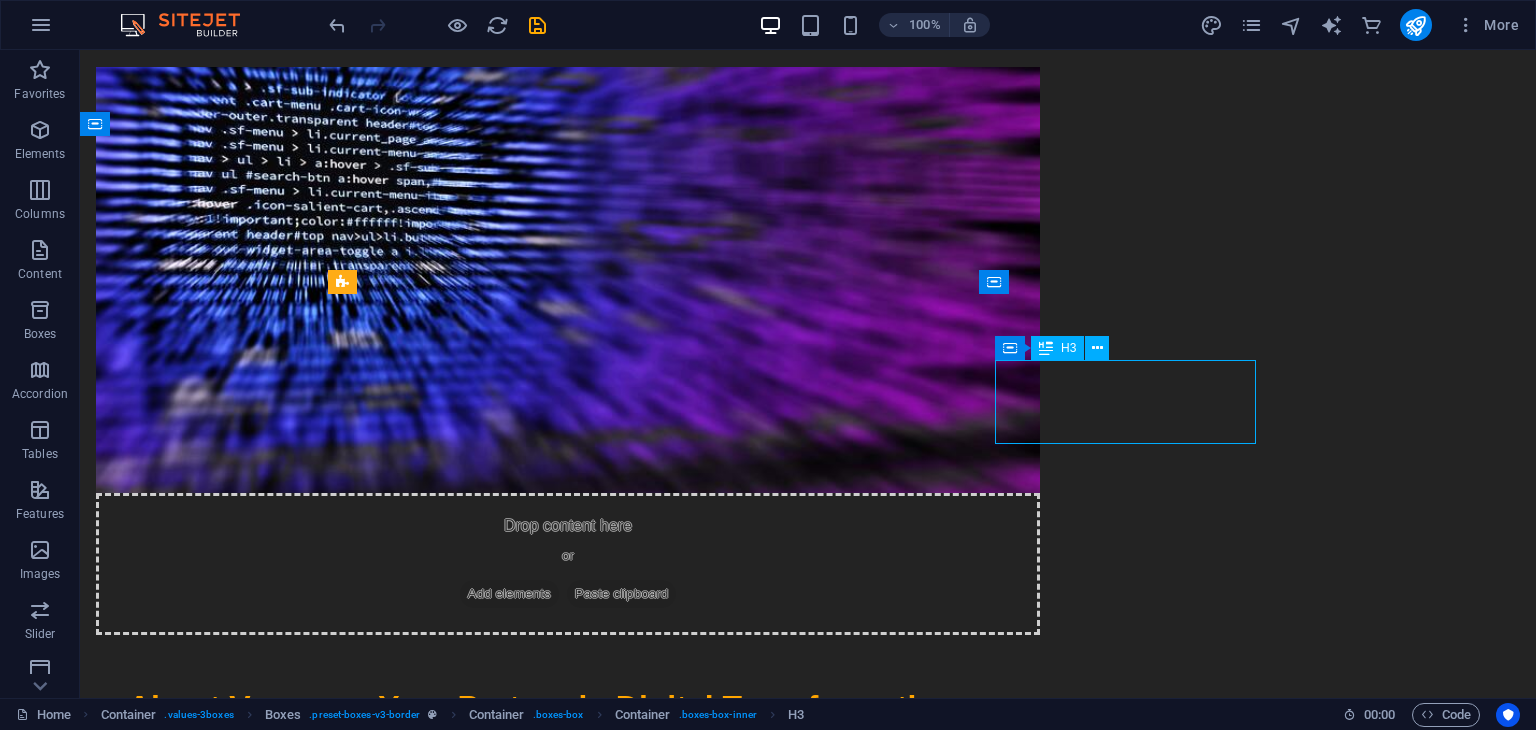 click on "Delivering Quality" at bounding box center (482, 1693) 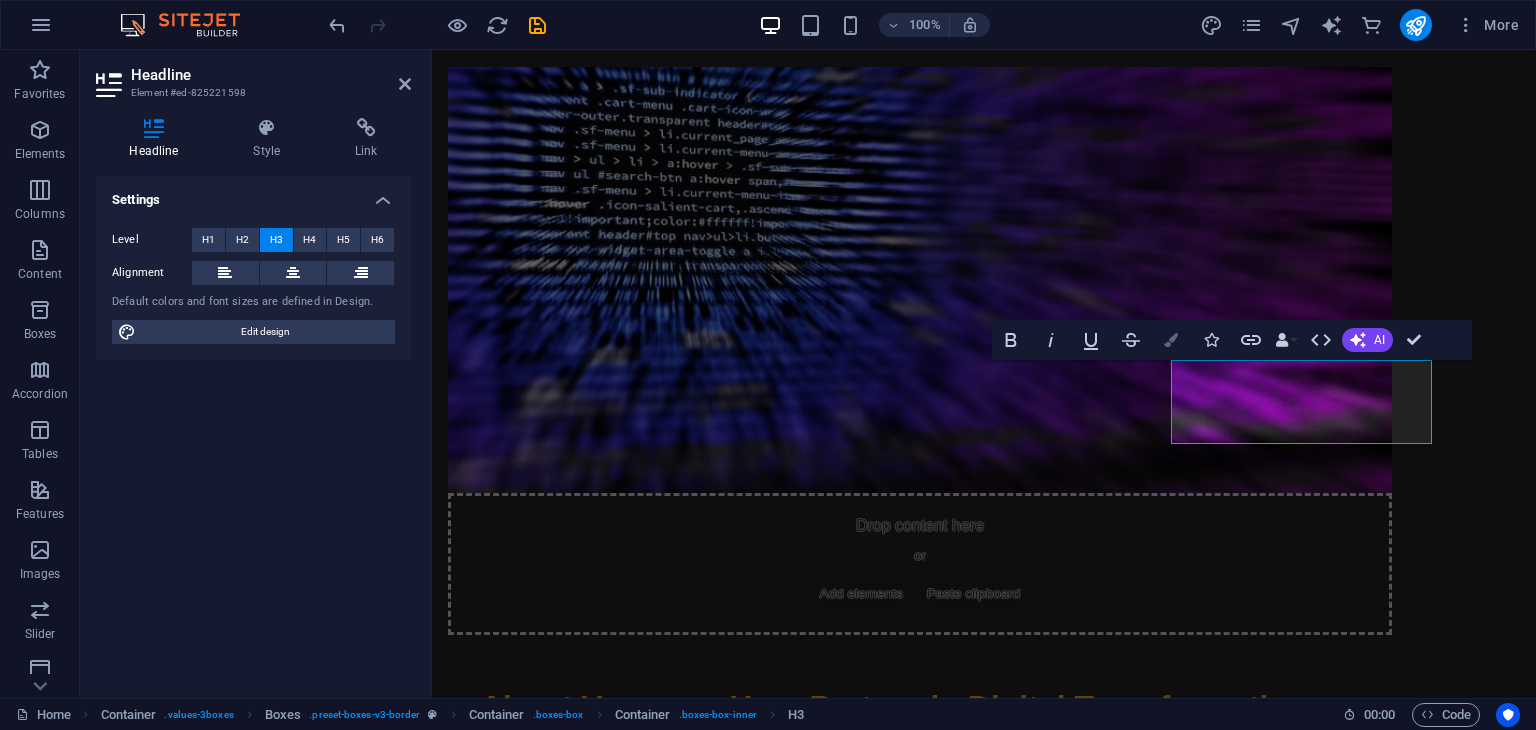 click at bounding box center (1171, 340) 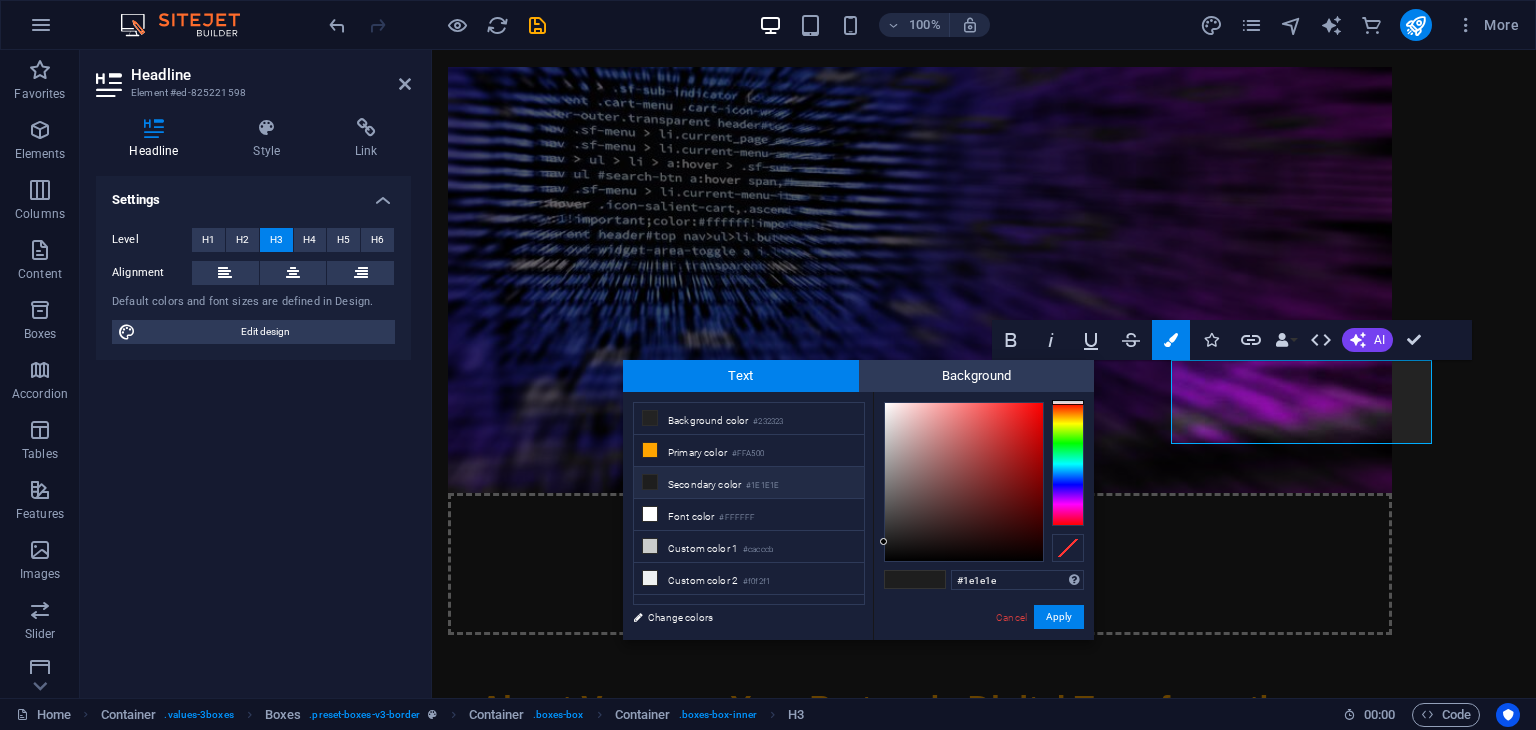 type on "#f3eeee" 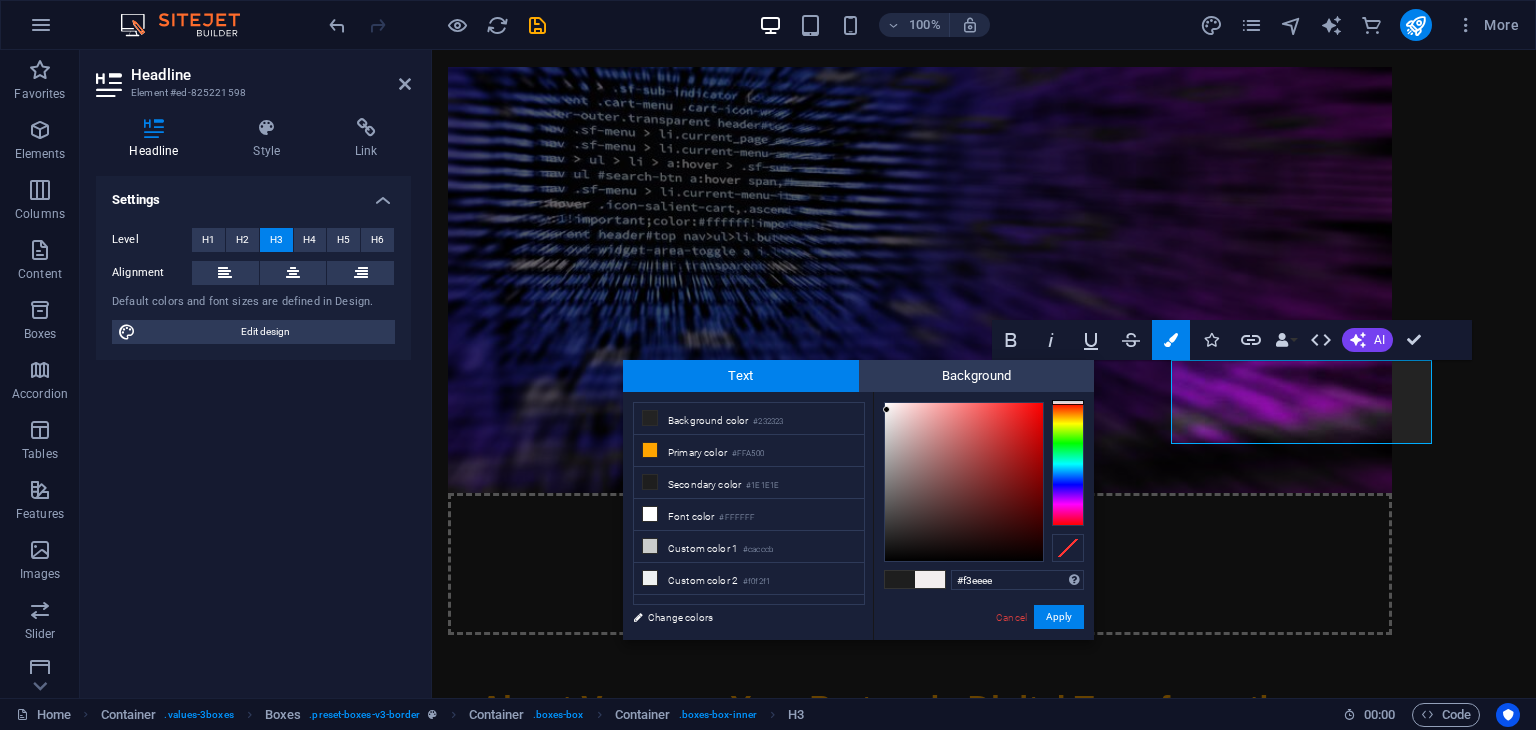 click at bounding box center (964, 482) 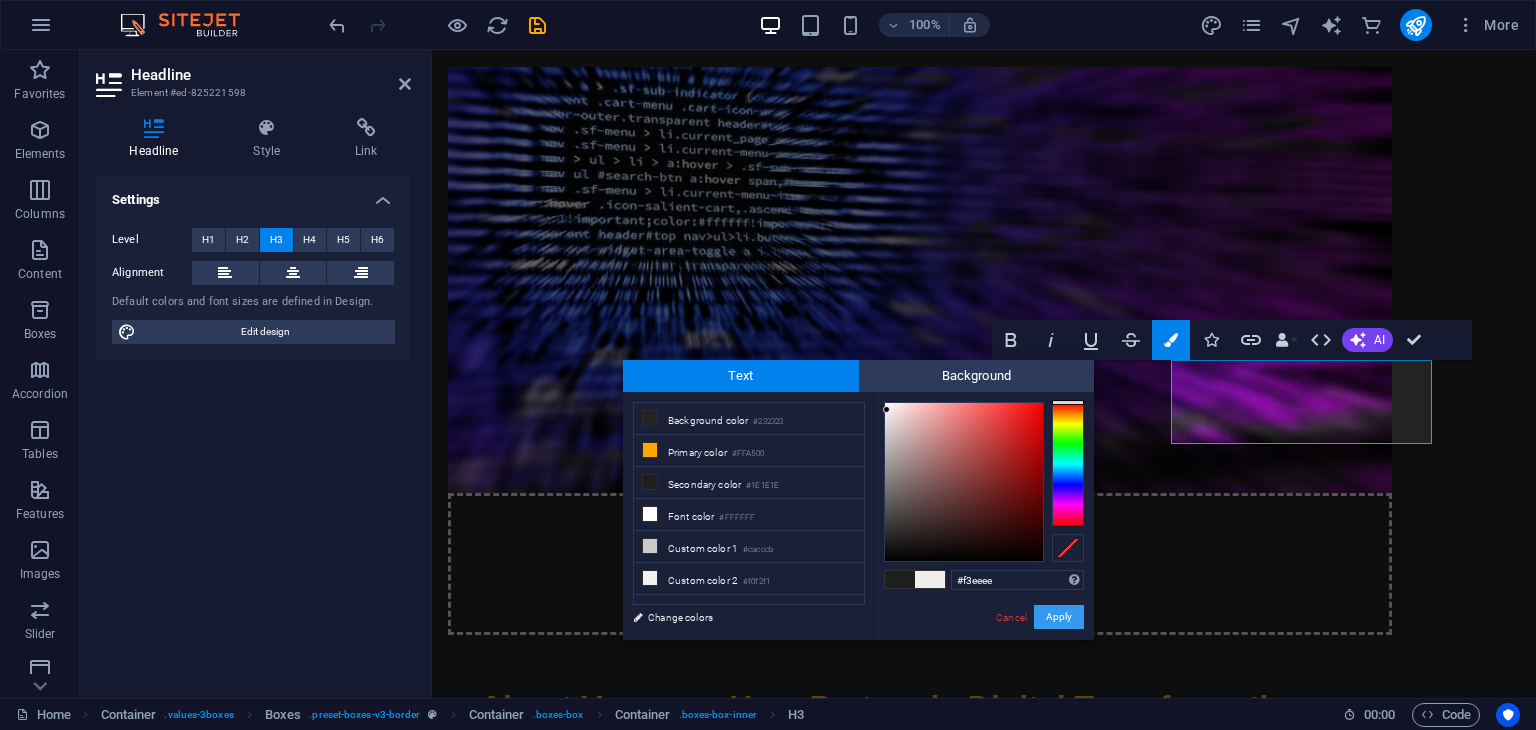 click on "Apply" at bounding box center (1059, 617) 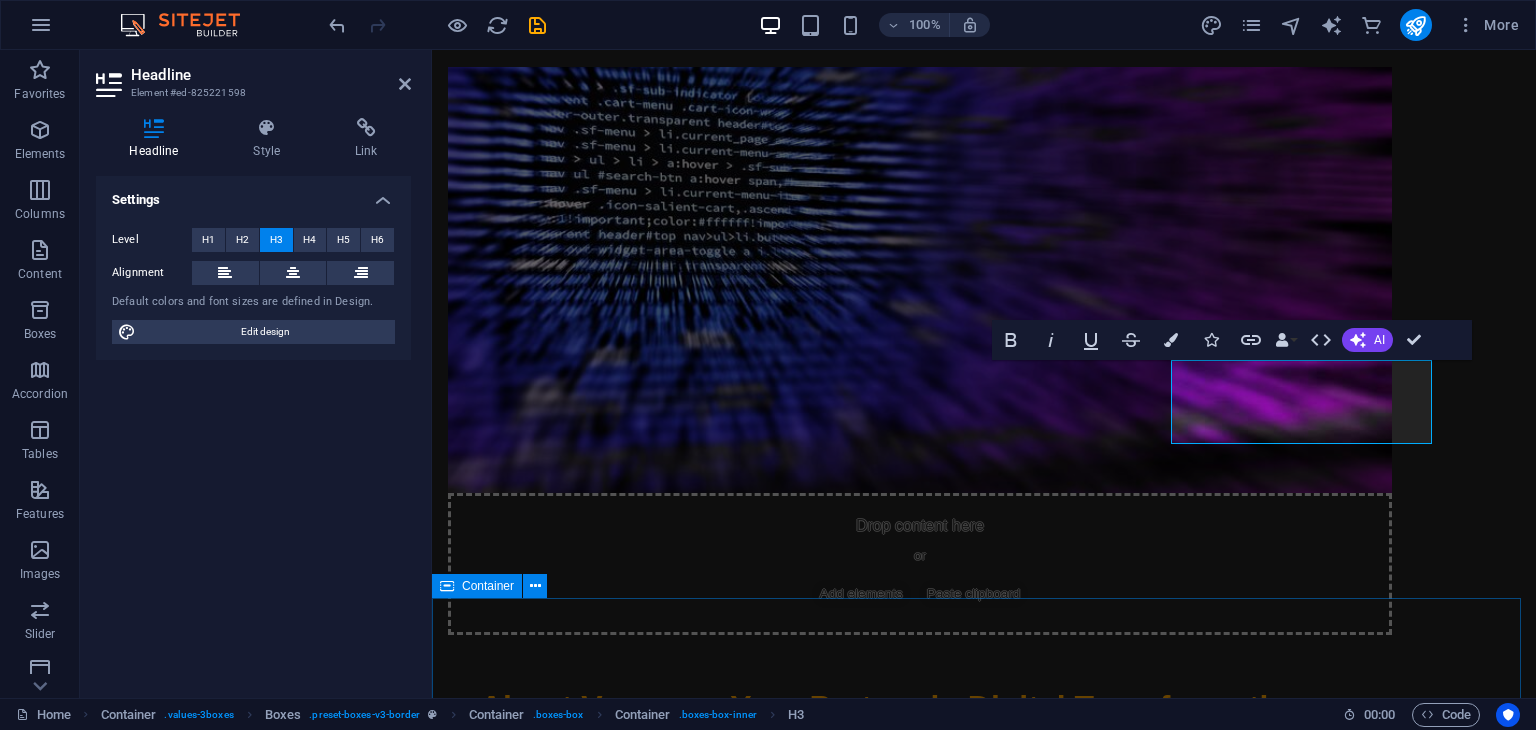 click on "Our Services AI Development Transforming Ideas with AI Harness the power of artificial intelligence to create solutions that drive efficiency and innovation. From predictive analytics to machine learning, we help you unlock new possibilities. Learn More Web & App Development Build Next-Gen Digital Experiences Our expert developers create robust websites and applications tailored to your needs, ensuring seamless user experiences and high performance across all devices. Explore Services CRM/ERP Solutions Streamline Your Operations Optimize your business processes with our custom CRM and ERP solutions, designed to enhance productivity and drive growth through integrated systems. Discover How Cloud & DevOps Solutions Accelerate Your Cloud Journey Leverage the power of cloud computing and DevOps practices to enhance collaboration, speed up deployments, and ensure scalability. Find Out More Automation Services Embrace the Future of Work Get Started Custom Software Development Tailor-Made Solutions for Your Business" at bounding box center [984, 2961] 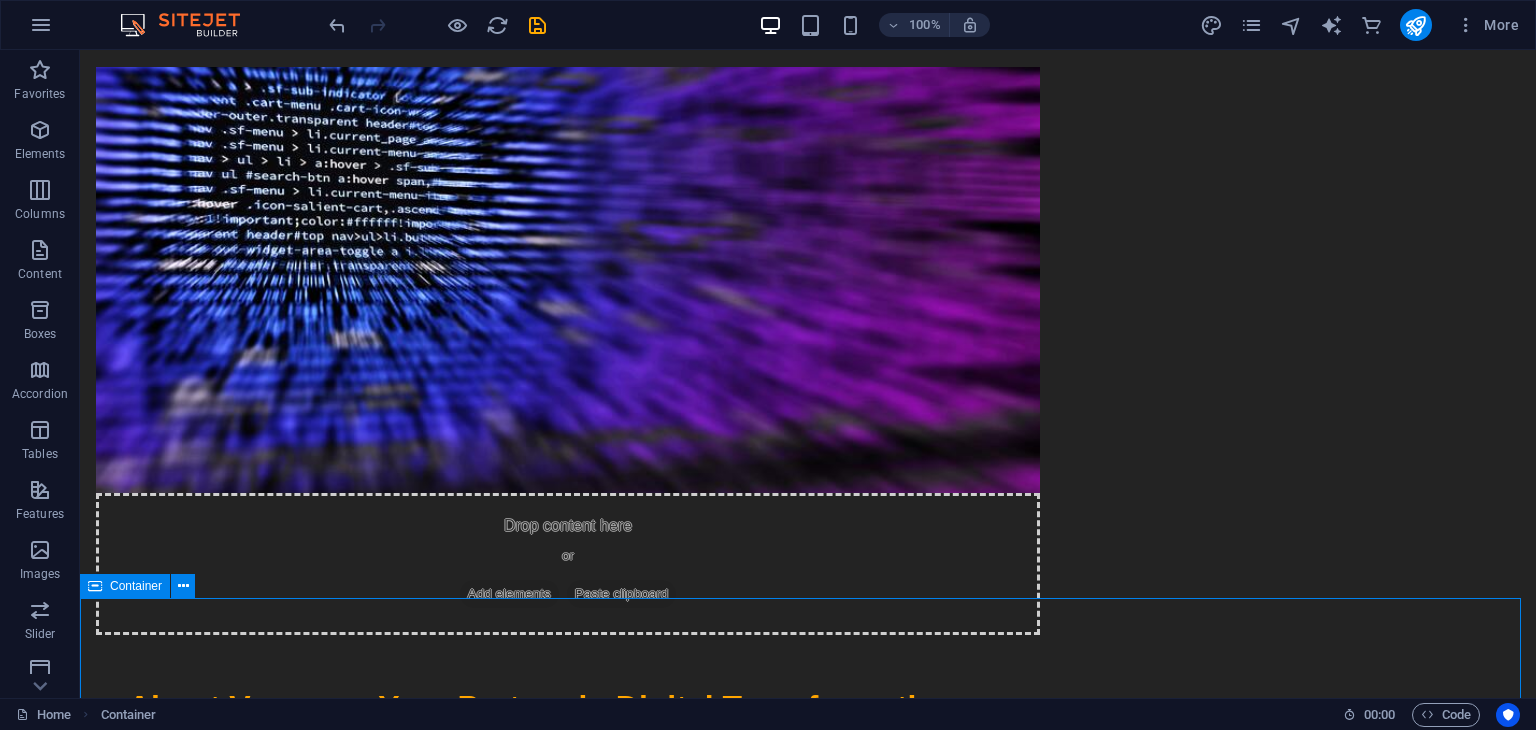 click on "Our Services AI Development Transforming Ideas with AI Harness the power of artificial intelligence to create solutions that drive efficiency and innovation. From predictive analytics to machine learning, we help you unlock new possibilities. Learn More Web & App Development Build Next-Gen Digital Experiences Our expert developers create robust websites and applications tailored to your needs, ensuring seamless user experiences and high performance across all devices. Explore Services CRM/ERP Solutions Streamline Your Operations Optimize your business processes with our custom CRM and ERP solutions, designed to enhance productivity and drive growth through integrated systems. Discover How Cloud & DevOps Solutions Accelerate Your Cloud Journey Leverage the power of cloud computing and DevOps practices to enhance collaboration, speed up deployments, and ensure scalability. Find Out More Automation Services Embrace the Future of Work Get Started Custom Software Development Tailor-Made Solutions for Your Business" at bounding box center (808, 2961) 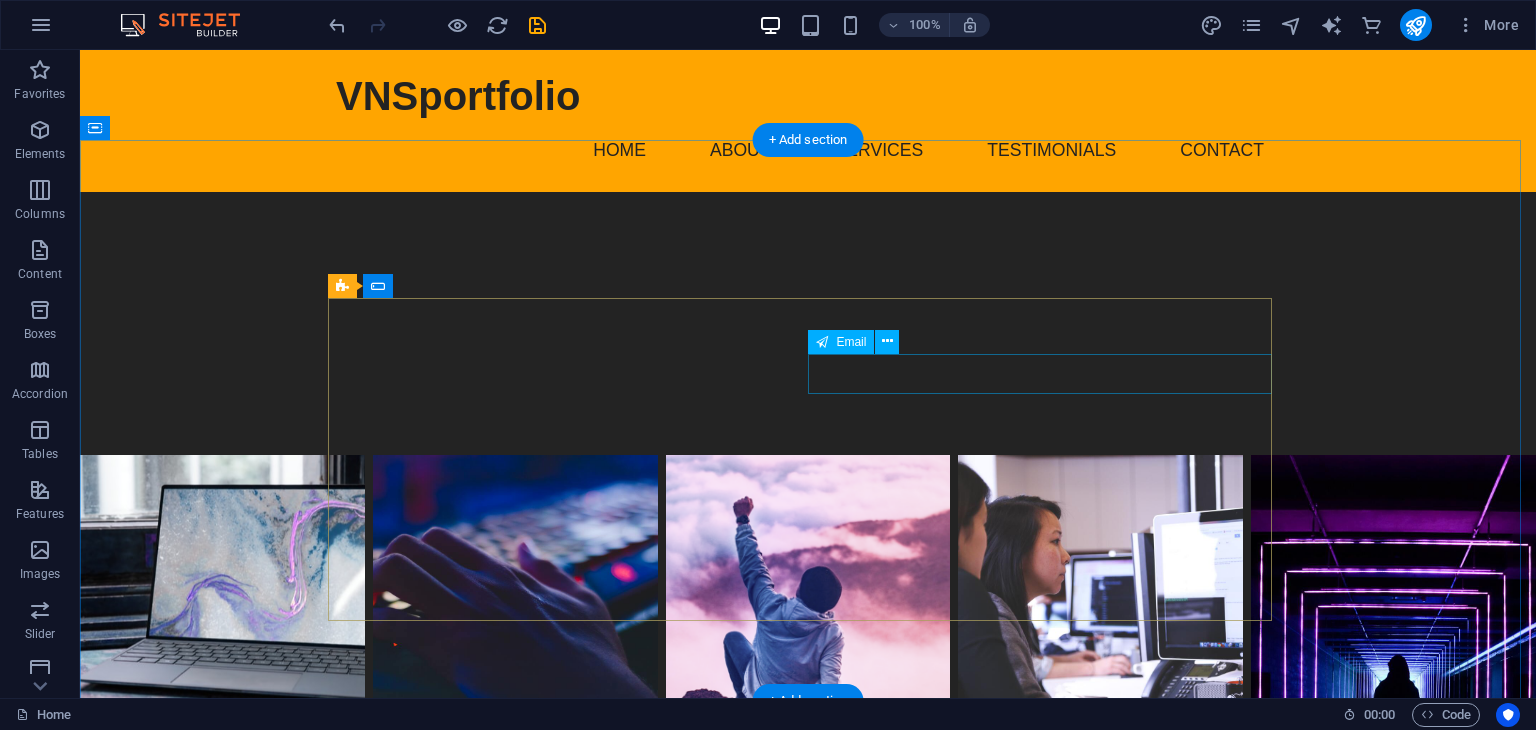 scroll, scrollTop: 6847, scrollLeft: 0, axis: vertical 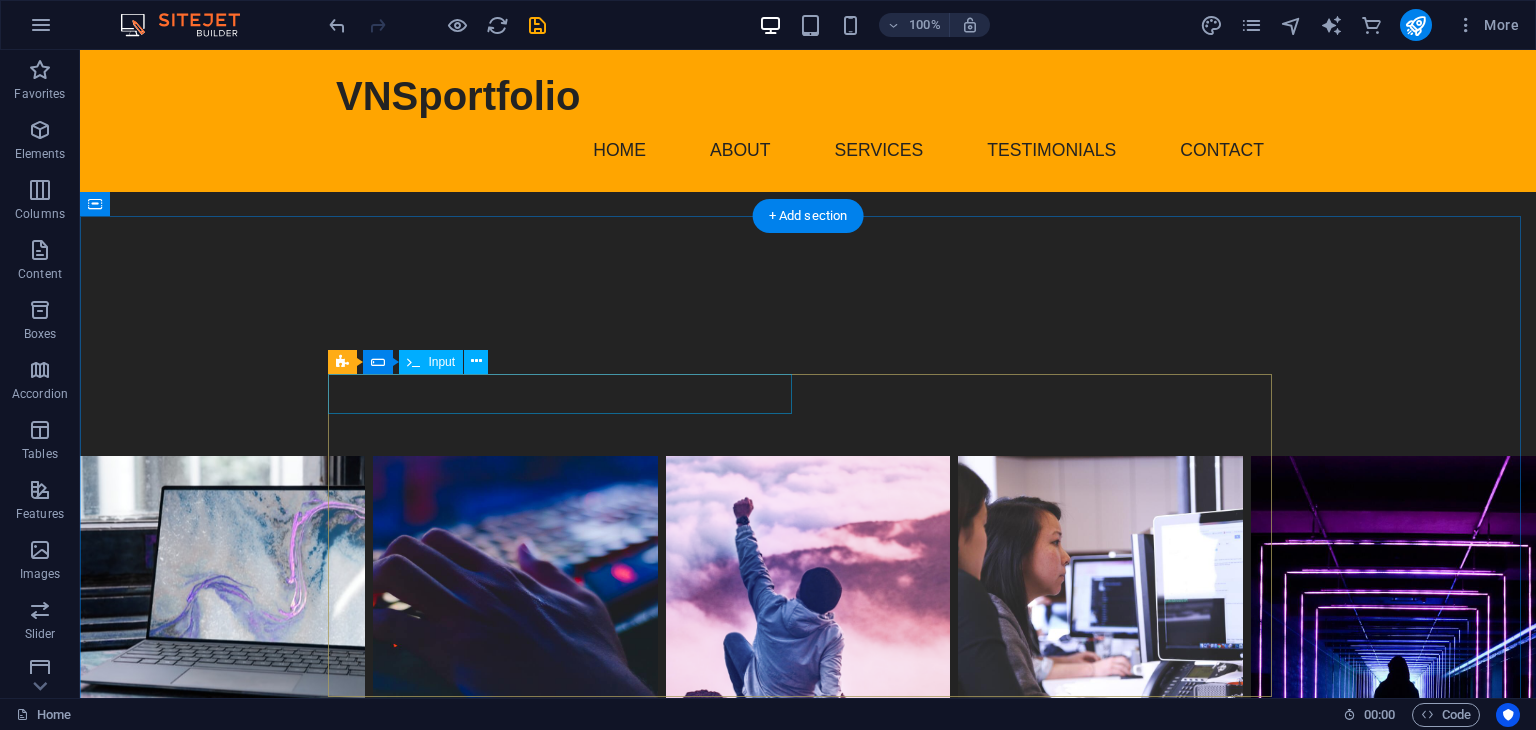 click at bounding box center [568, 3906] 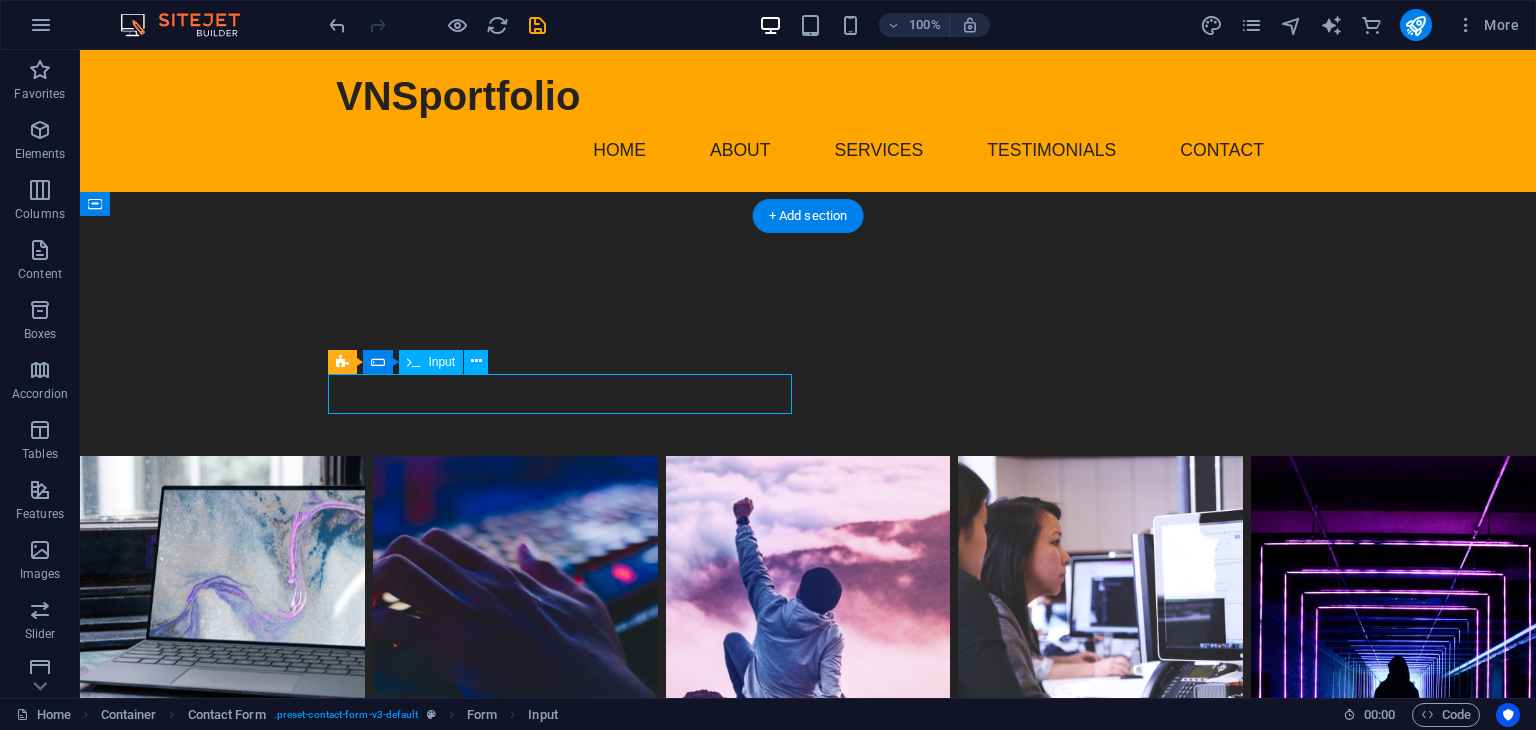 click at bounding box center [568, 3906] 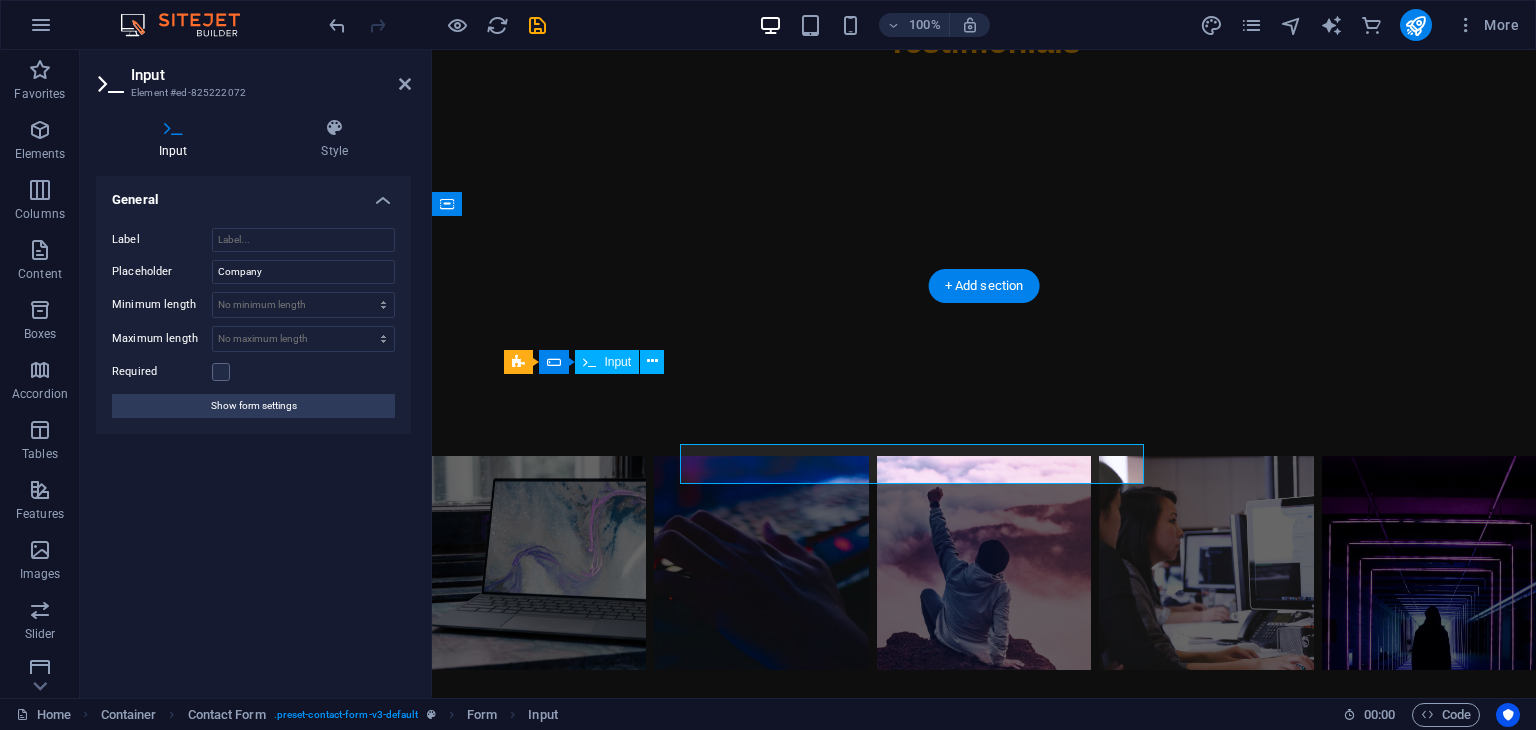 scroll, scrollTop: 6776, scrollLeft: 0, axis: vertical 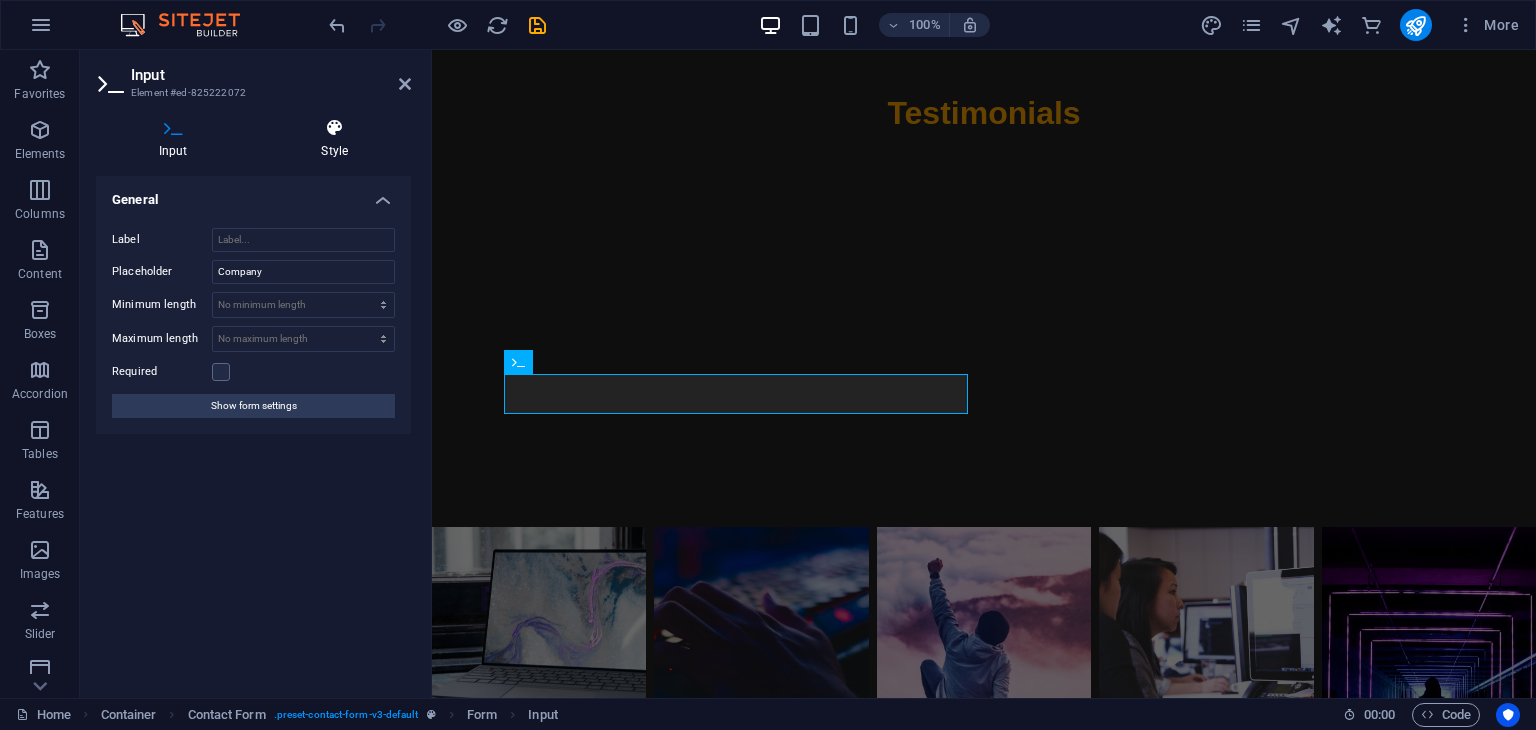 click on "Style" at bounding box center (335, 139) 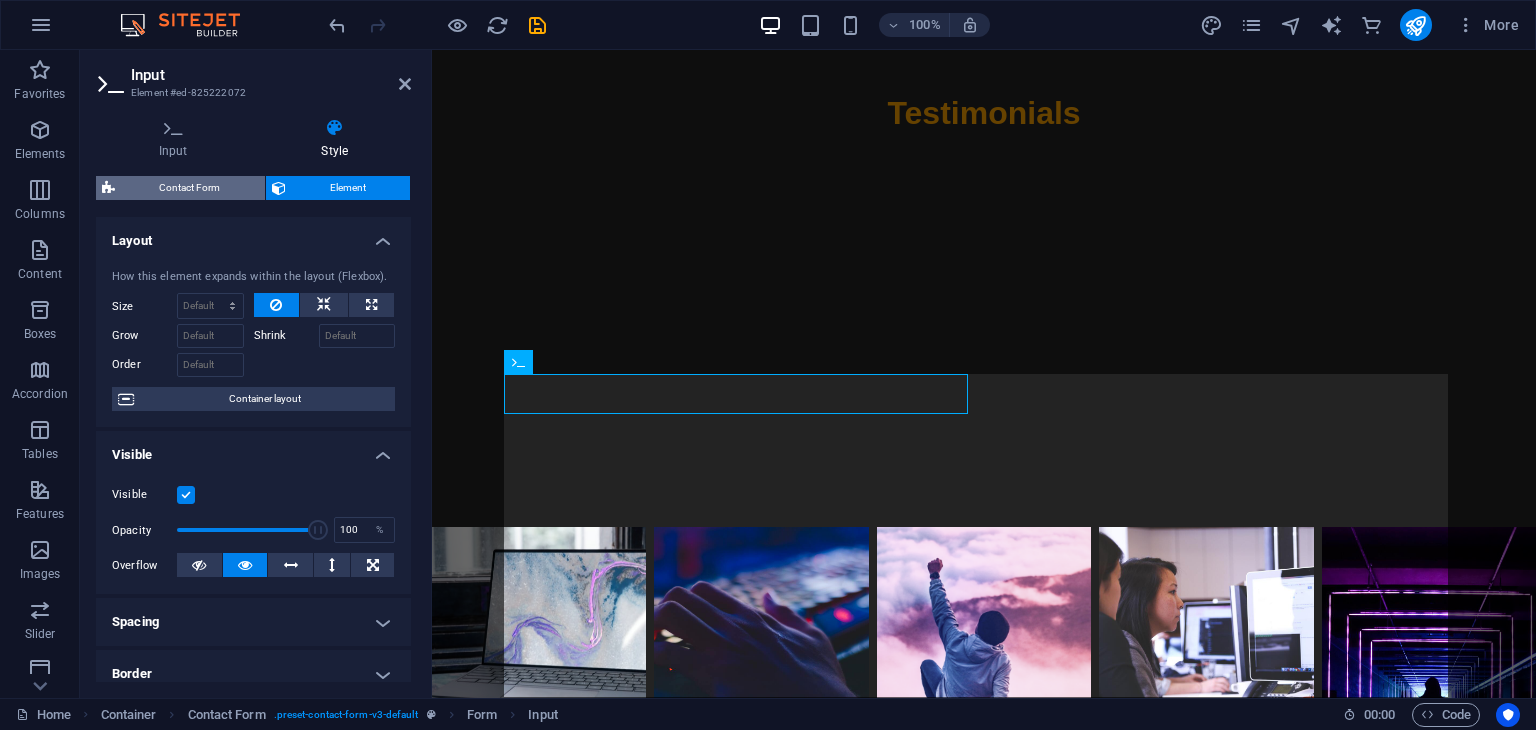 click on "Contact Form" at bounding box center (190, 188) 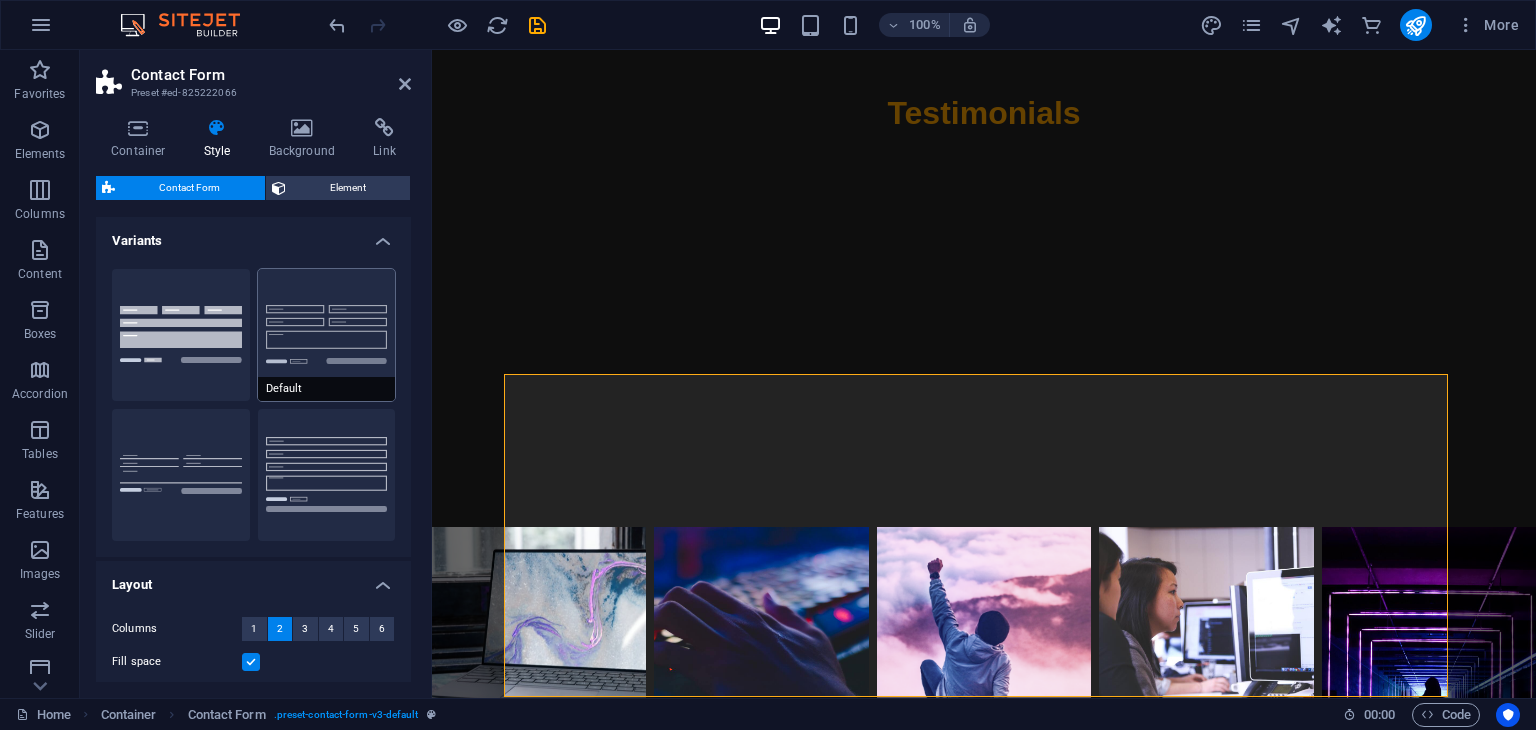 click on "Default" at bounding box center (327, 335) 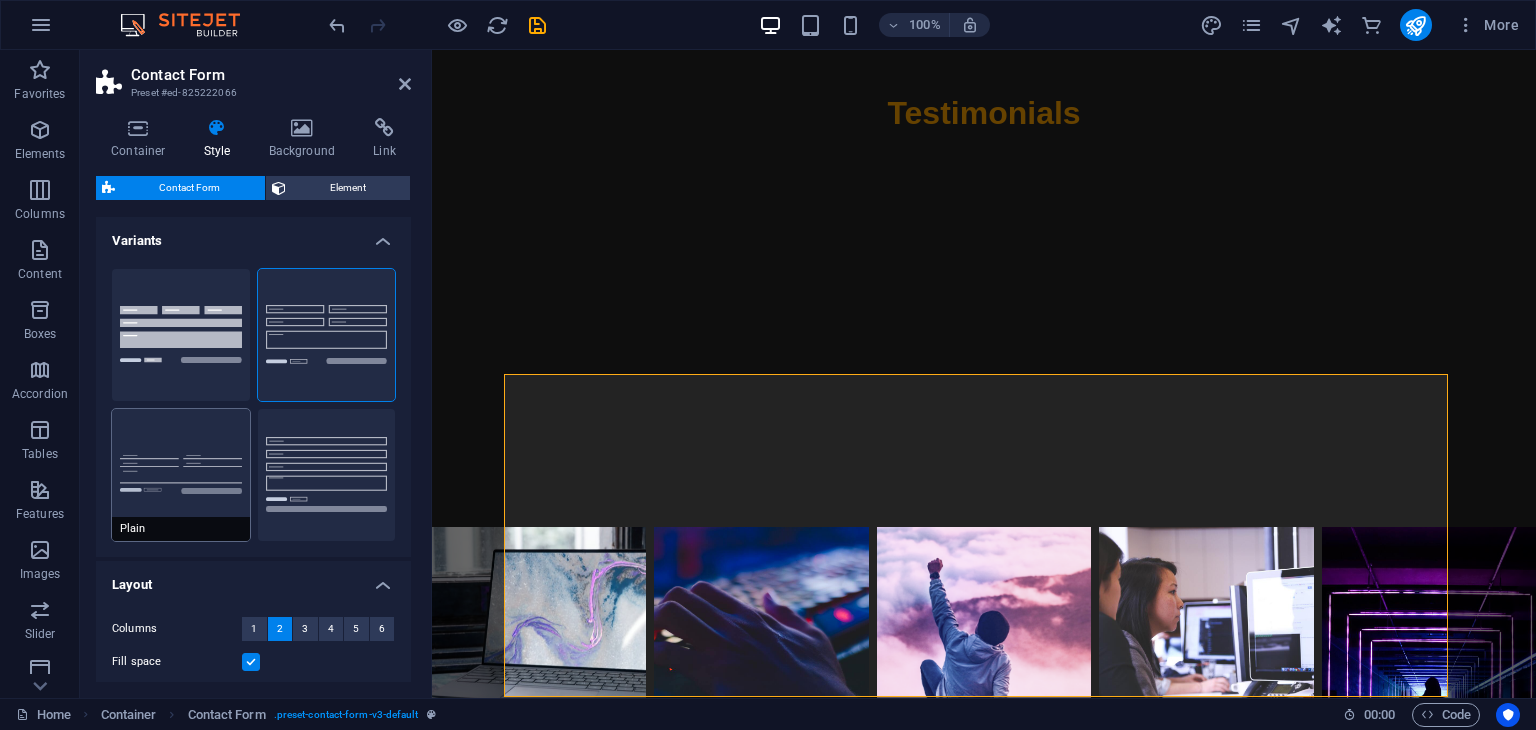click on "Plain" at bounding box center (181, 475) 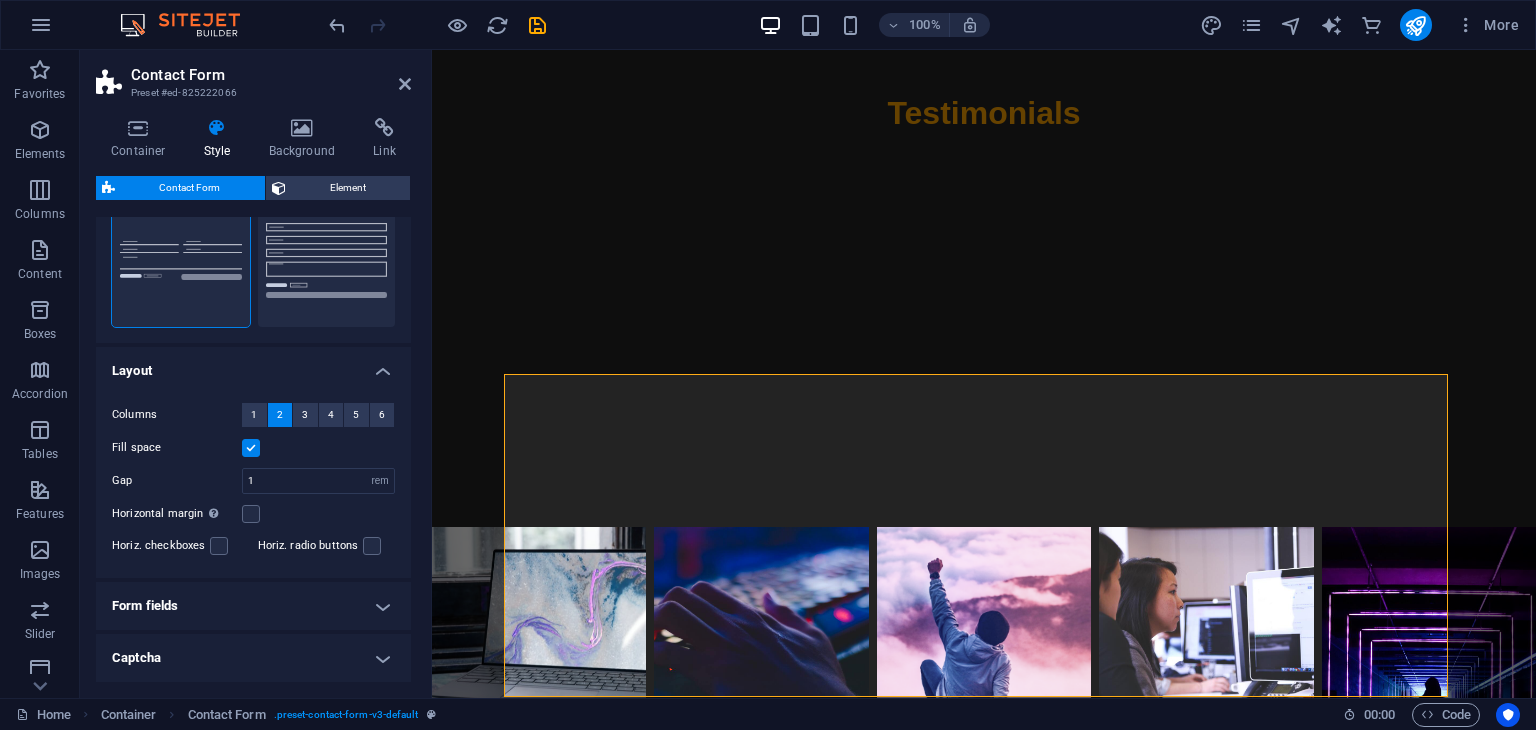 scroll, scrollTop: 0, scrollLeft: 0, axis: both 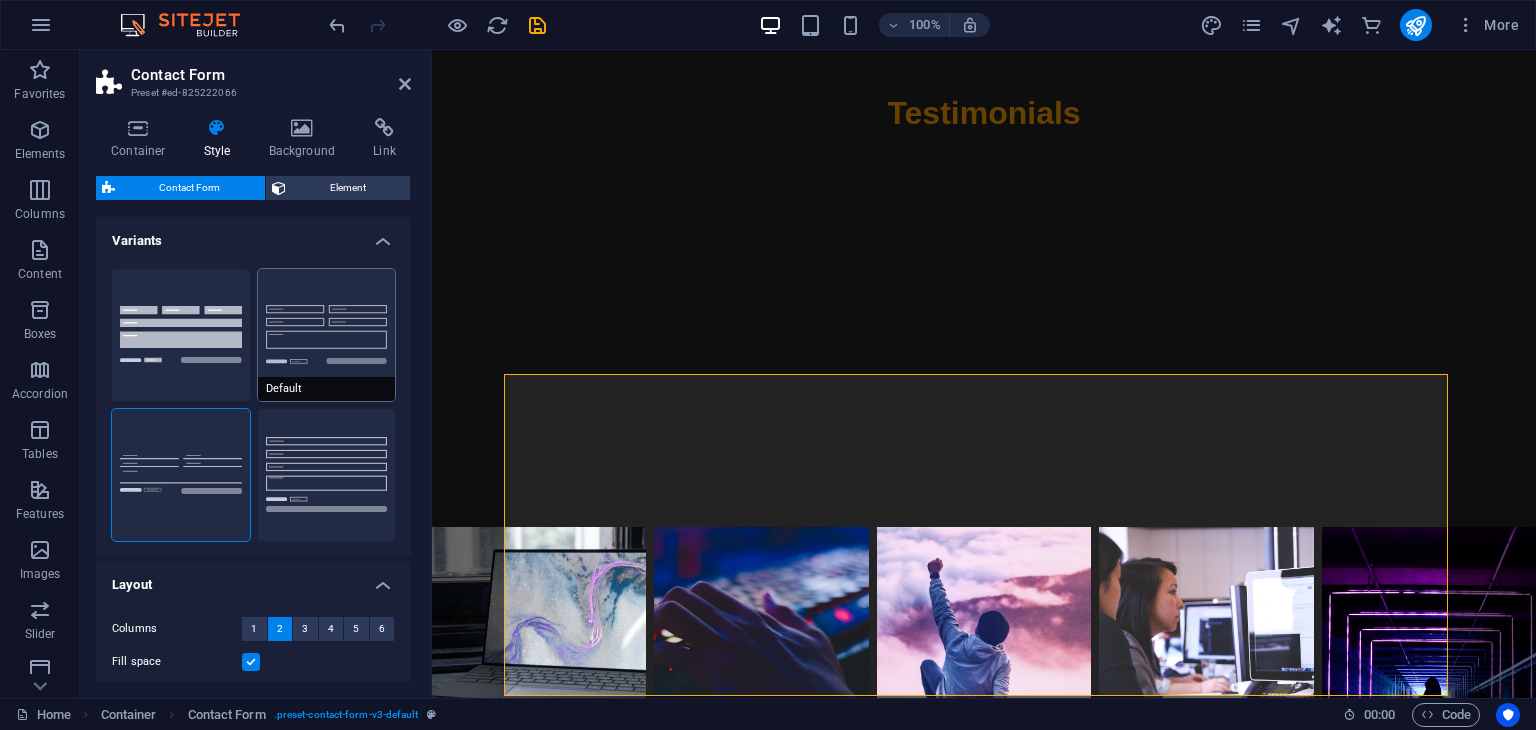 click on "Default" at bounding box center (327, 335) 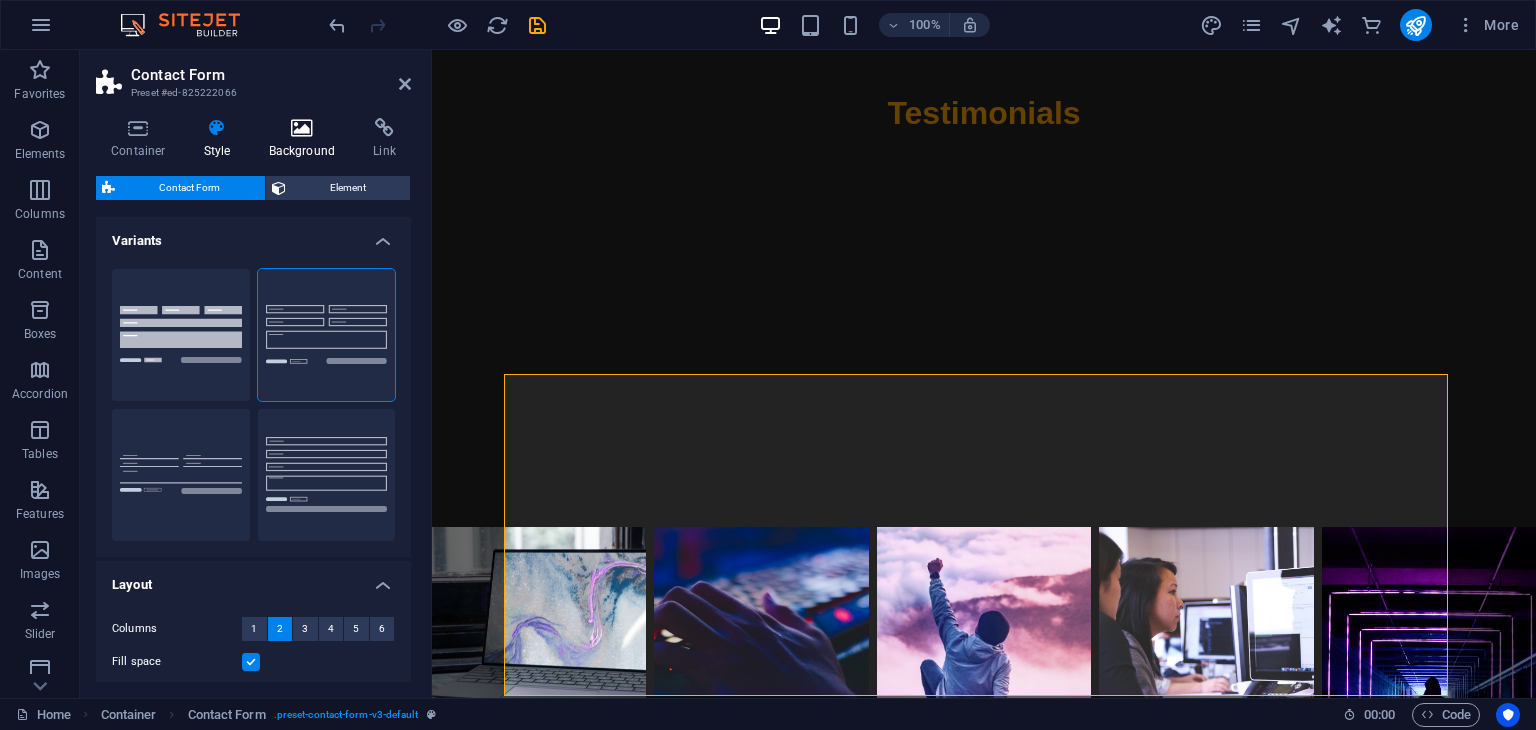 click on "Background" at bounding box center [306, 139] 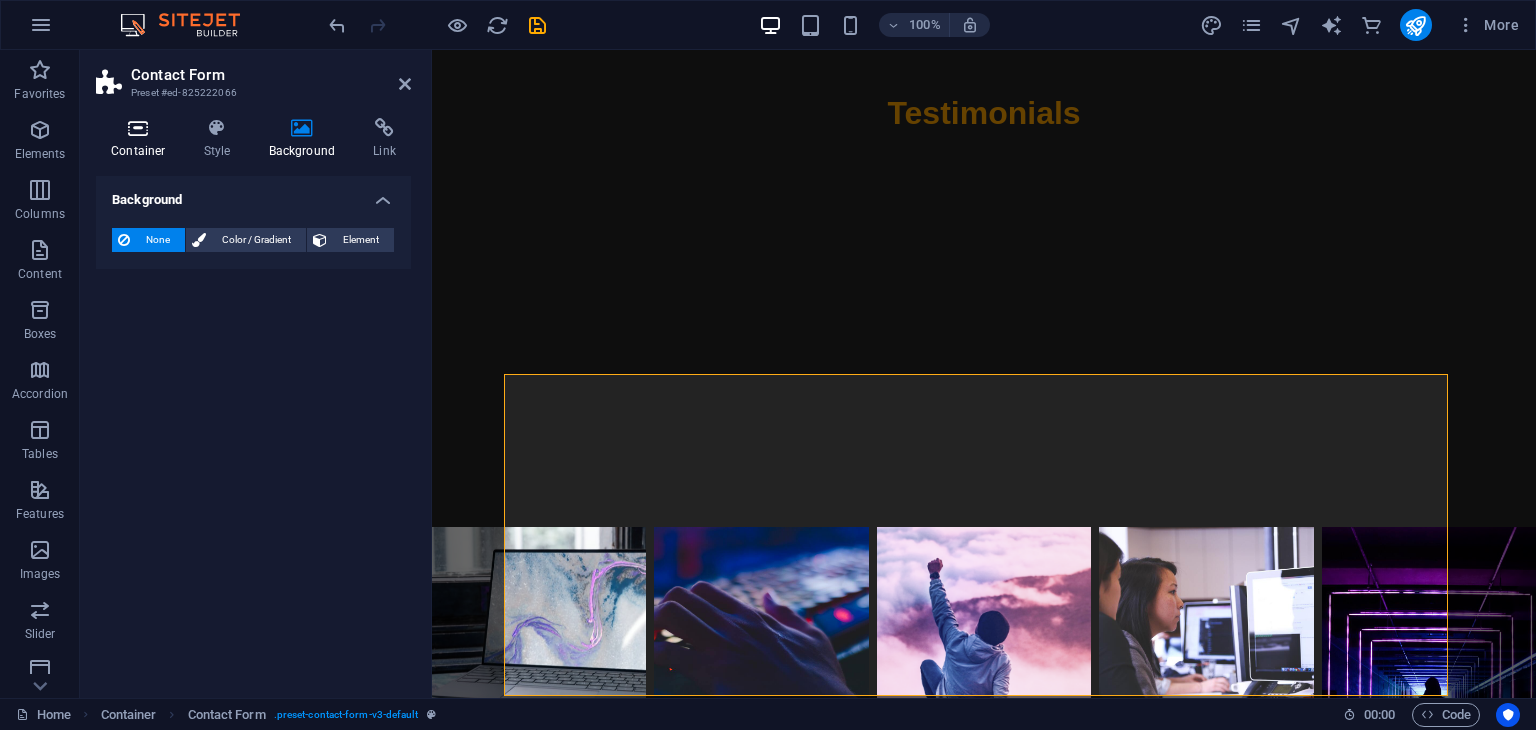 click on "Container" at bounding box center (142, 139) 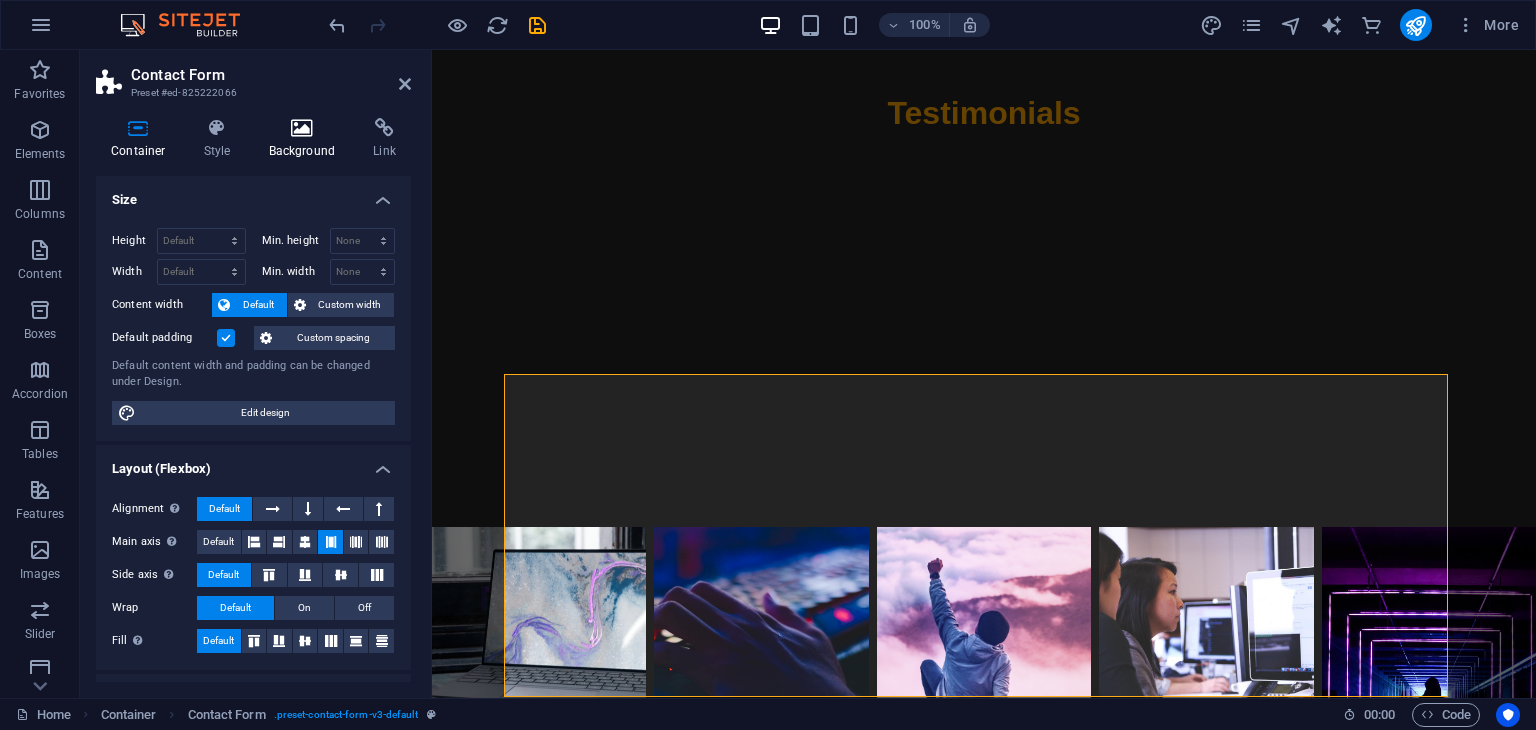 click at bounding box center (302, 128) 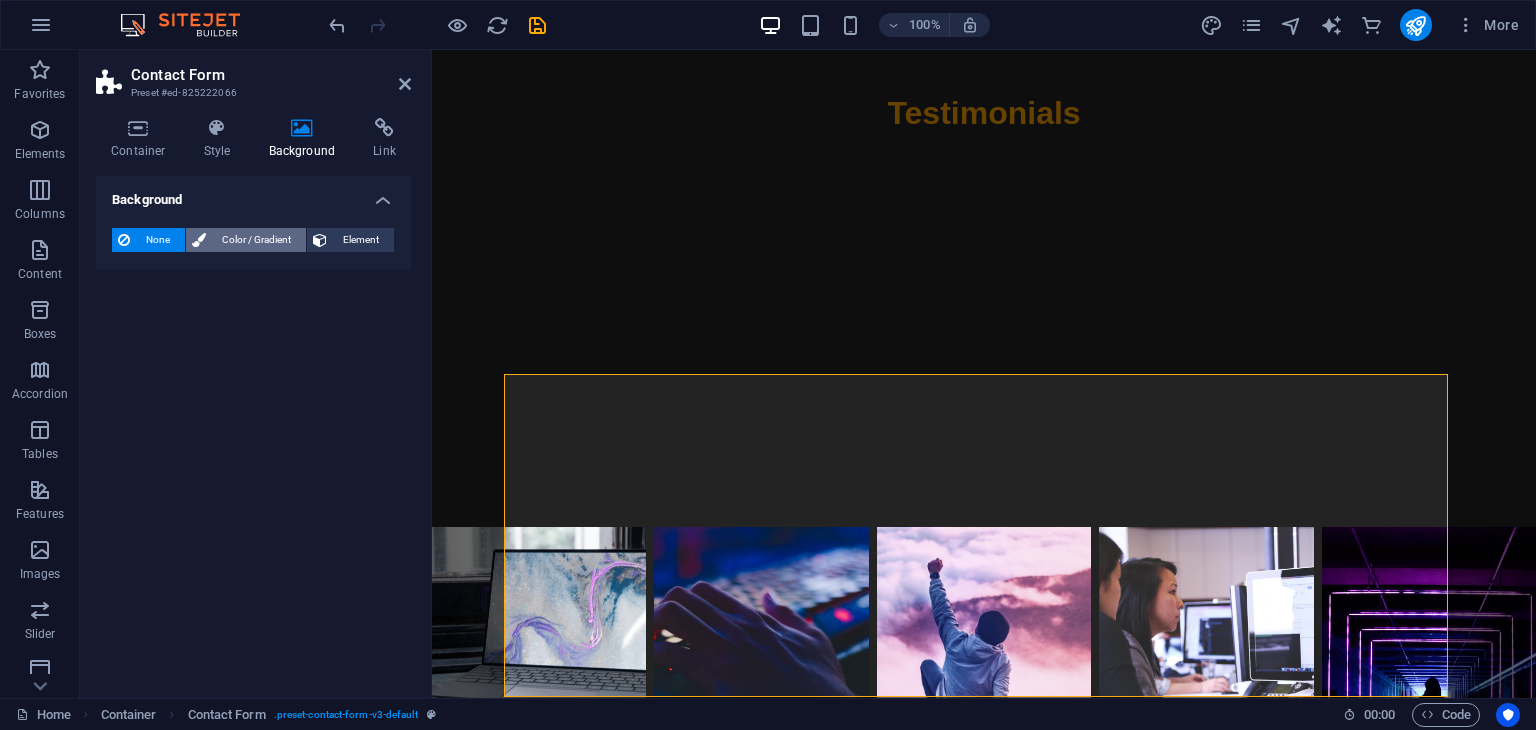 click on "Color / Gradient" at bounding box center (256, 240) 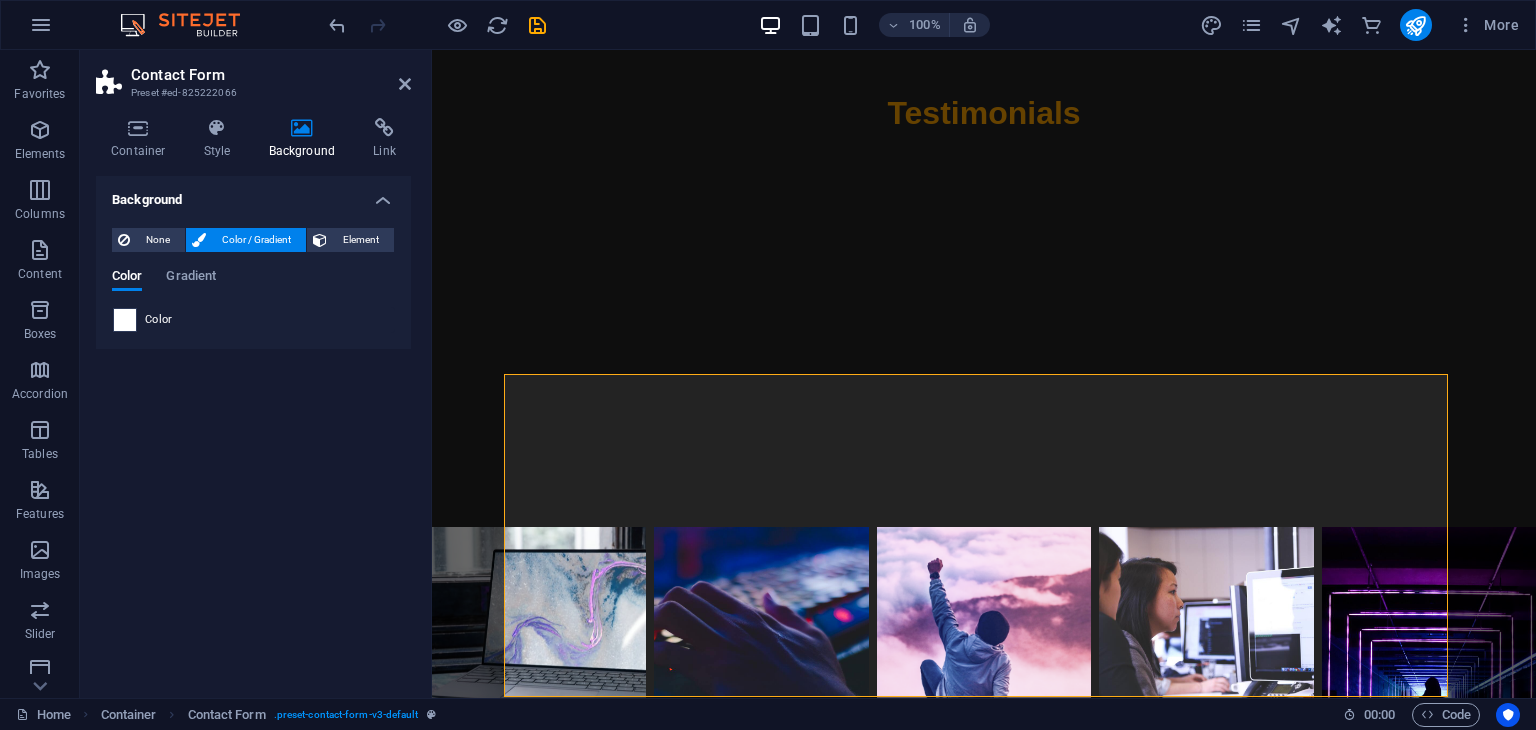 click at bounding box center (125, 320) 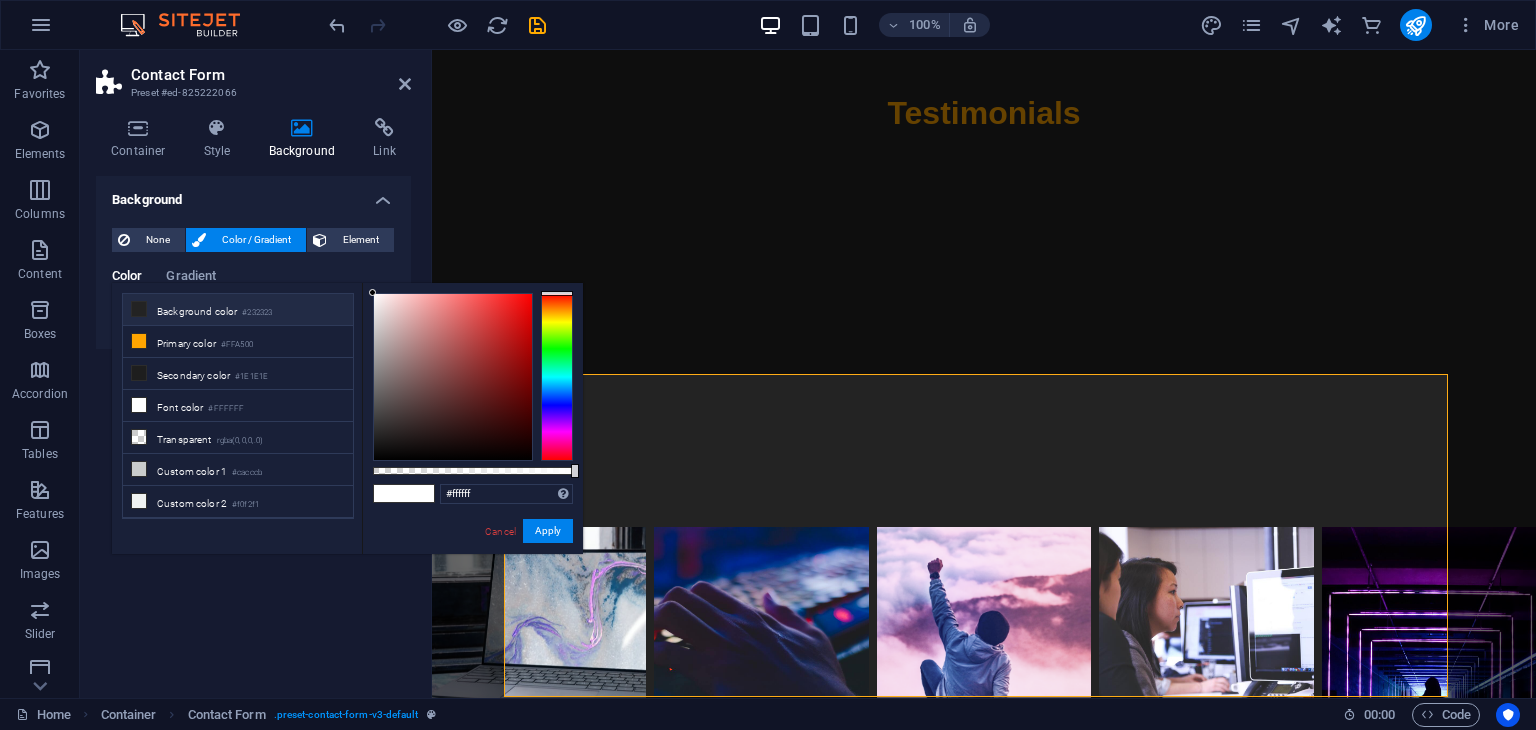 click on "Background color
#232323" at bounding box center (238, 310) 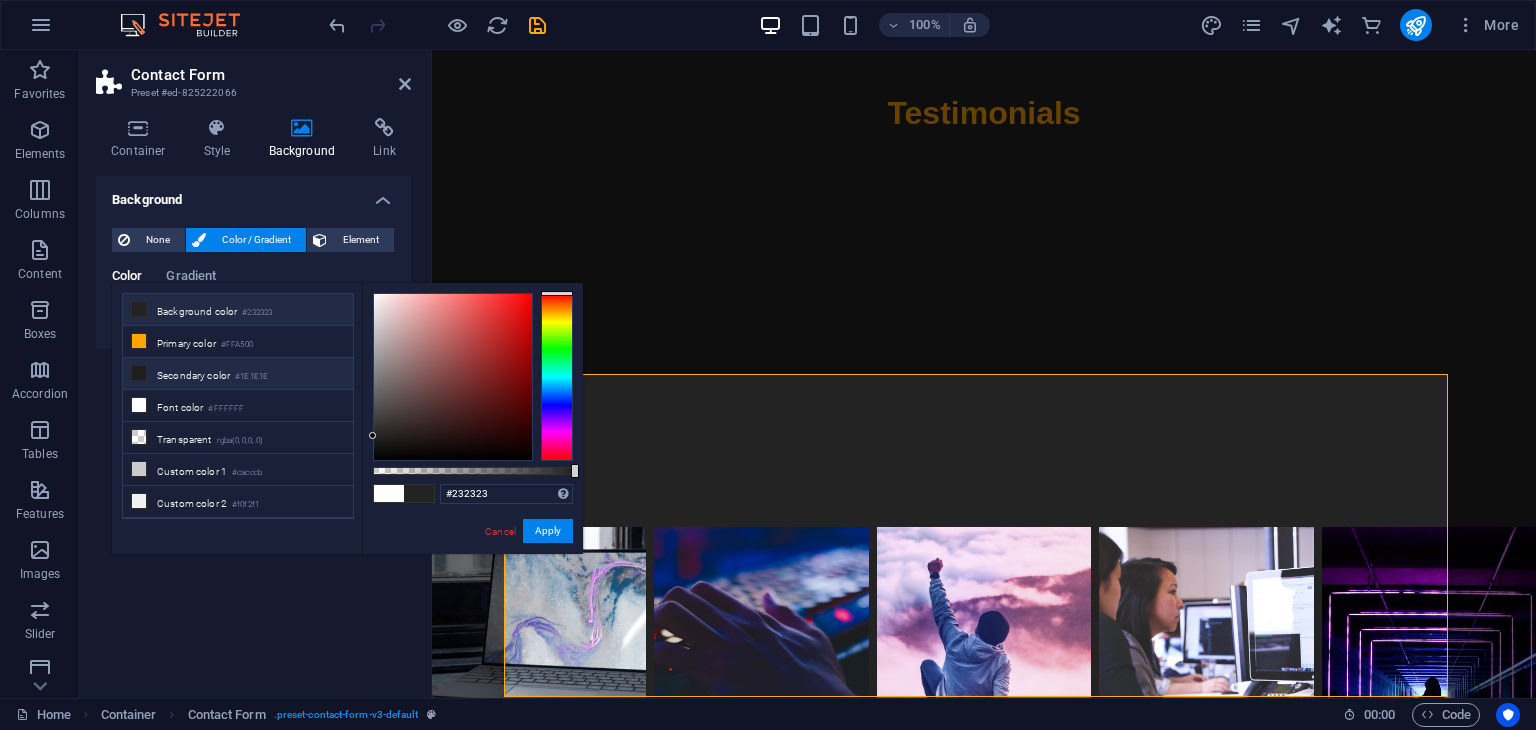 click on "Secondary color
#1E1E1E" at bounding box center [238, 374] 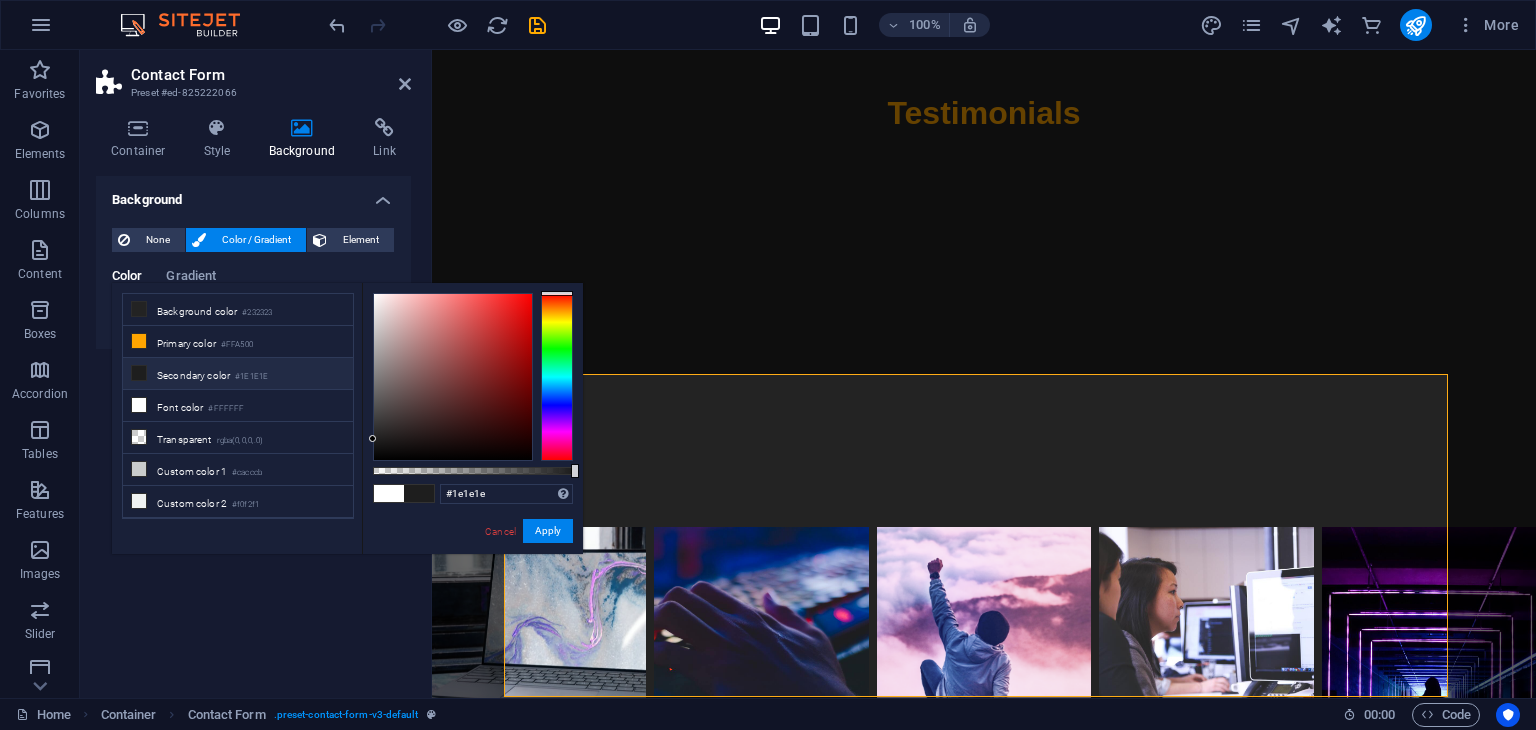 click on "less
Background color
#232323
Primary color
#FFA500
Secondary color
#1E1E1E
Font color
#1e1e1e" at bounding box center (347, 418) 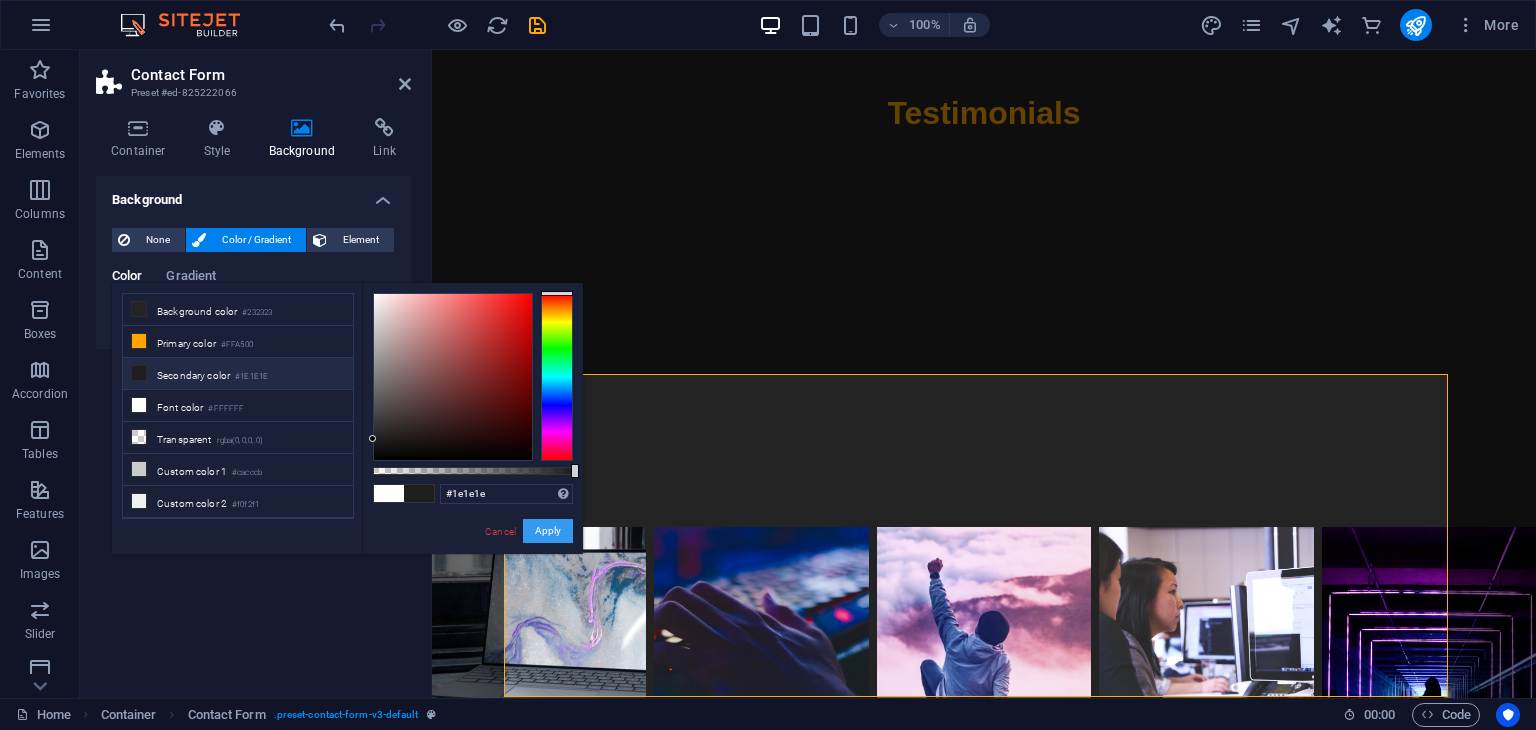 click on "Apply" at bounding box center [548, 531] 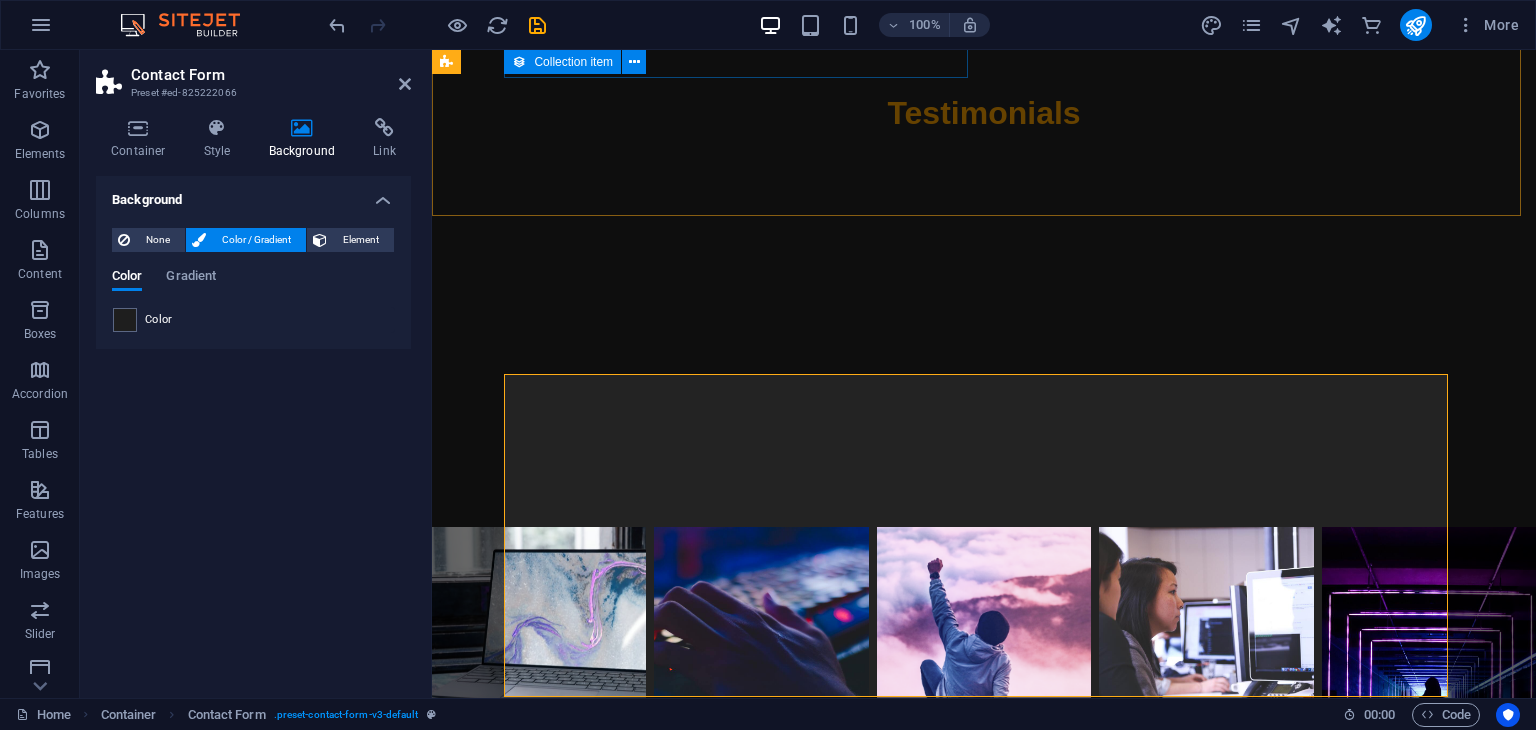 click on "Blog Post 2 Category 1 08/22/2024 Egestas laoreet mollis inceptos. Curabitur torquent phasellus tempor. Gravida dolor taciti lectus bibendum arcu. Interdum hendrerit viverra, ac tincidunt aliquet? Sed convallis dictumst mauris elementum. Ac." at bounding box center [920, 2867] 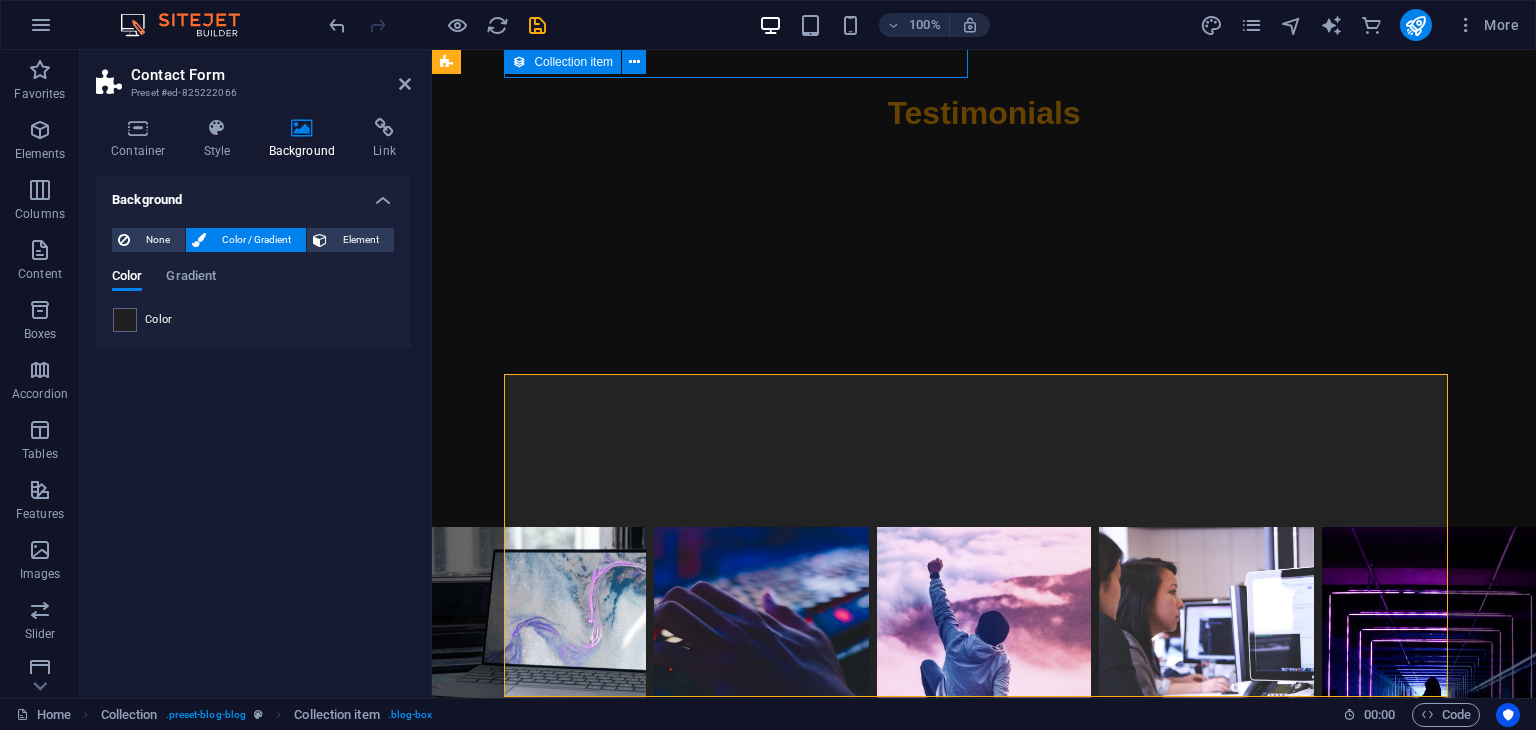 scroll, scrollTop: 6847, scrollLeft: 0, axis: vertical 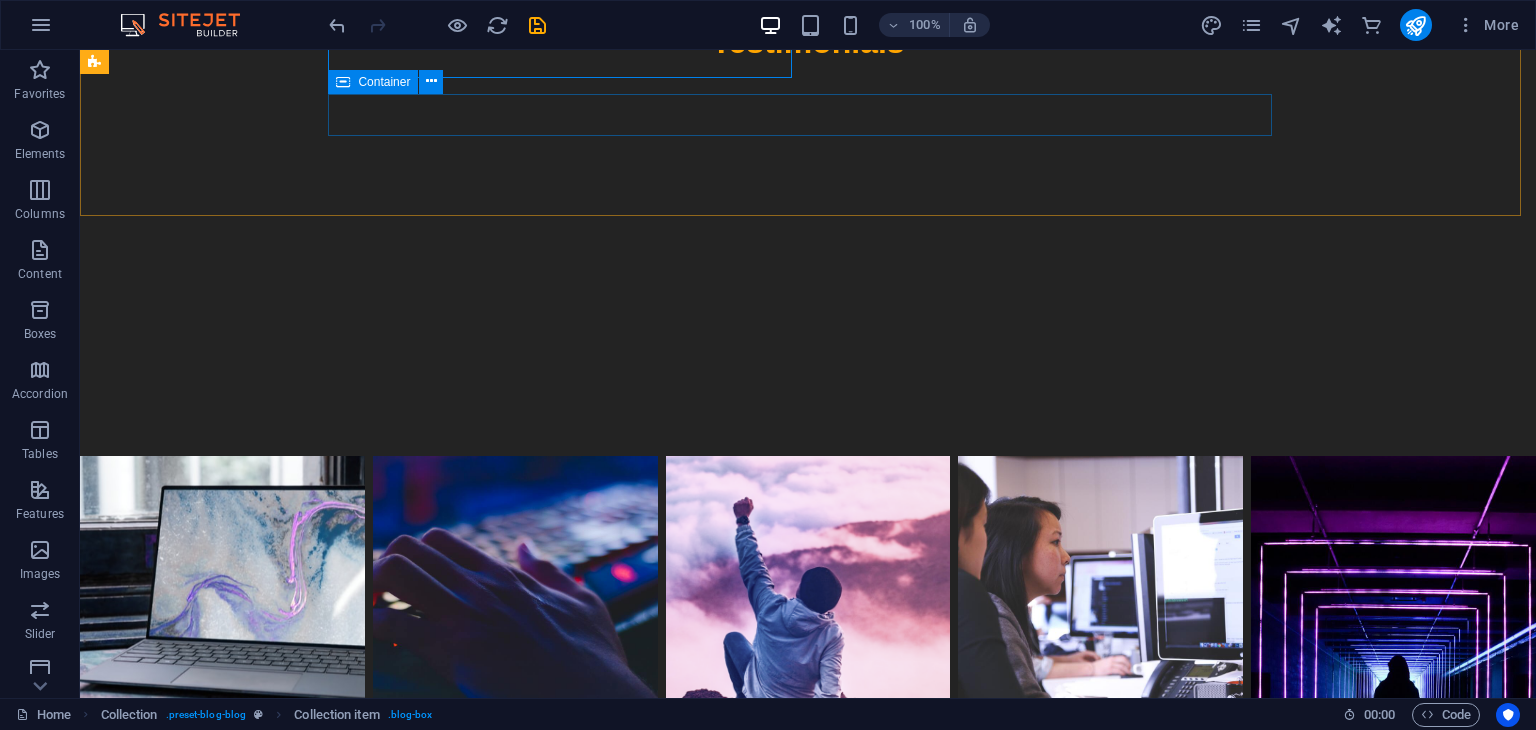 click on "Previous Next" at bounding box center [568, 3604] 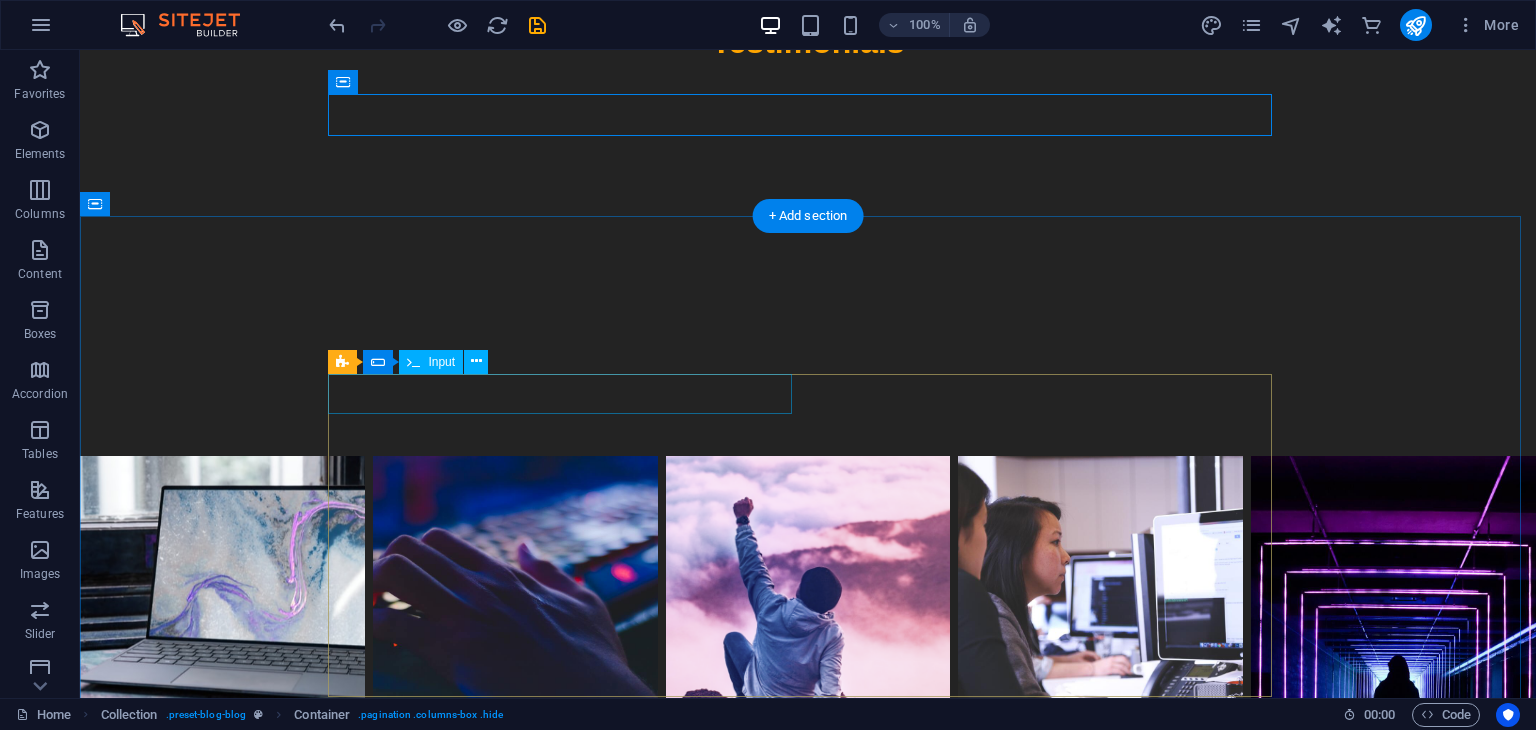 click at bounding box center (568, 3905) 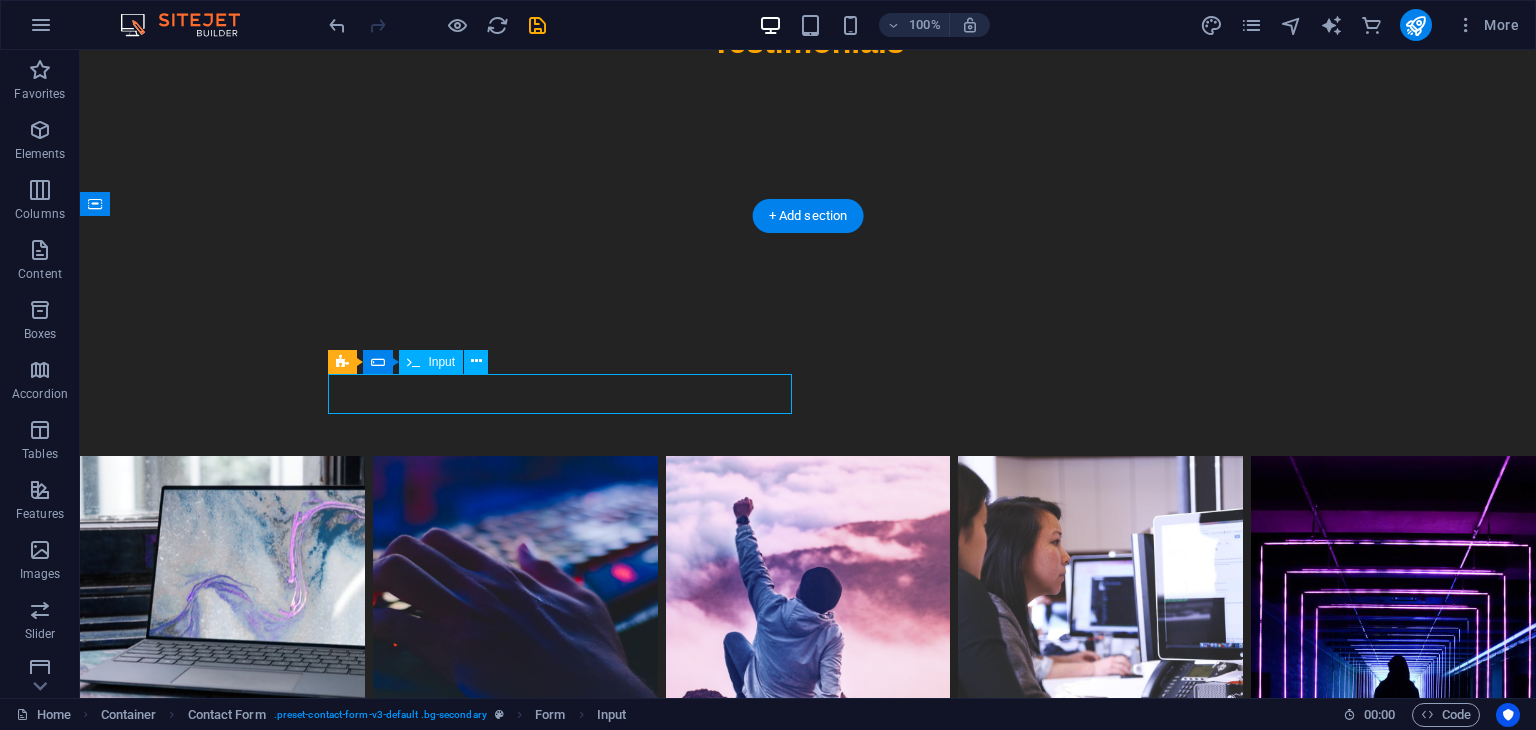 click at bounding box center [568, 3905] 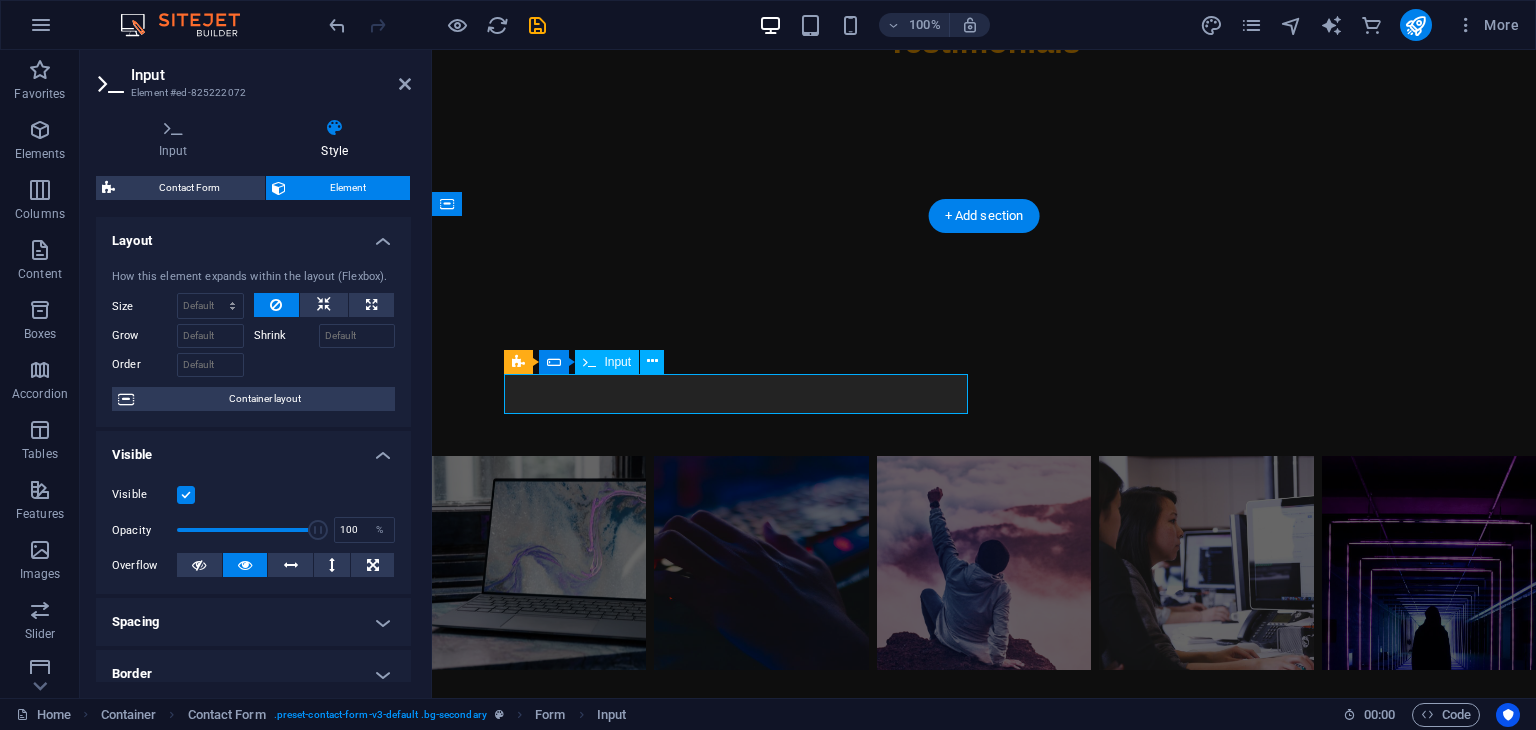 scroll, scrollTop: 6776, scrollLeft: 0, axis: vertical 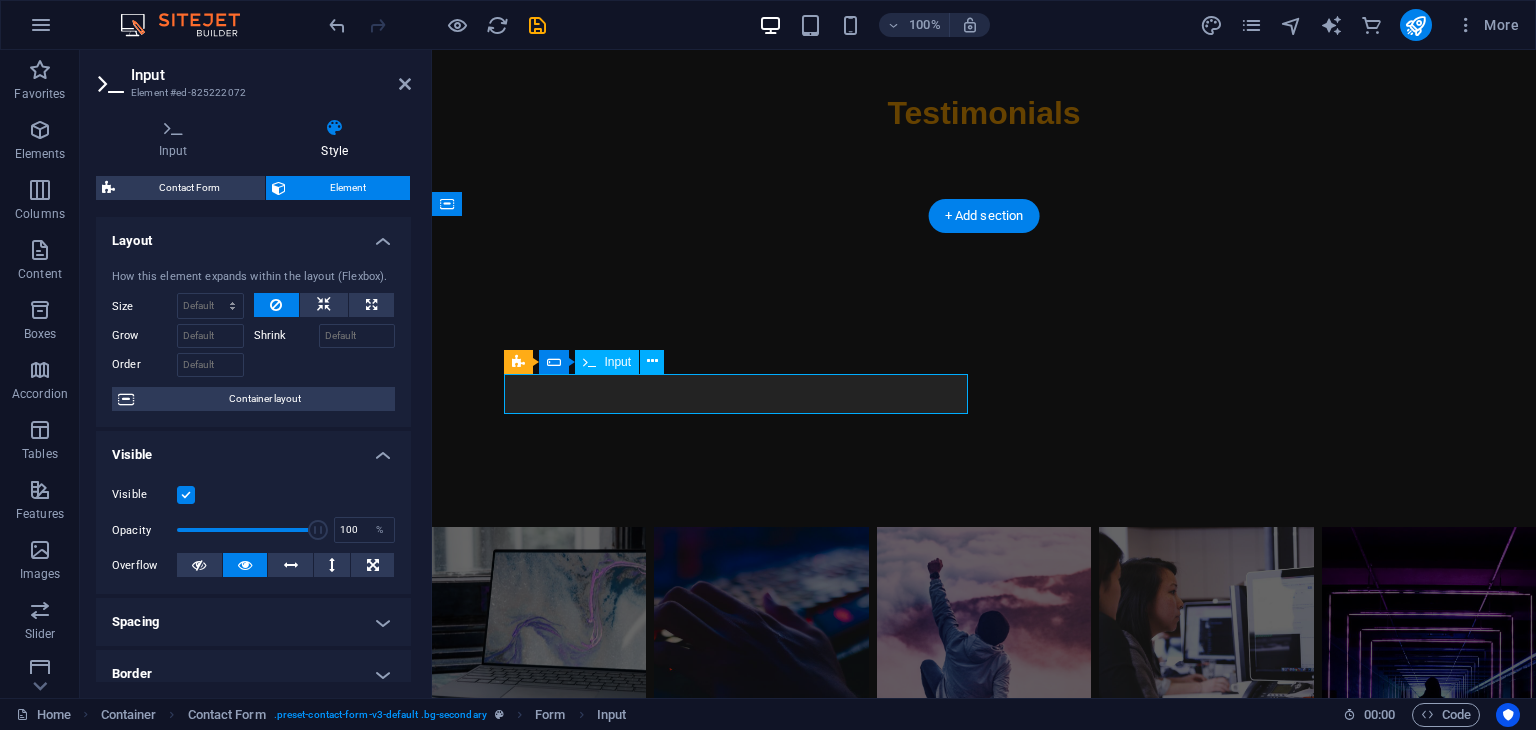 drag, startPoint x: 1020, startPoint y: 385, endPoint x: 668, endPoint y: 385, distance: 352 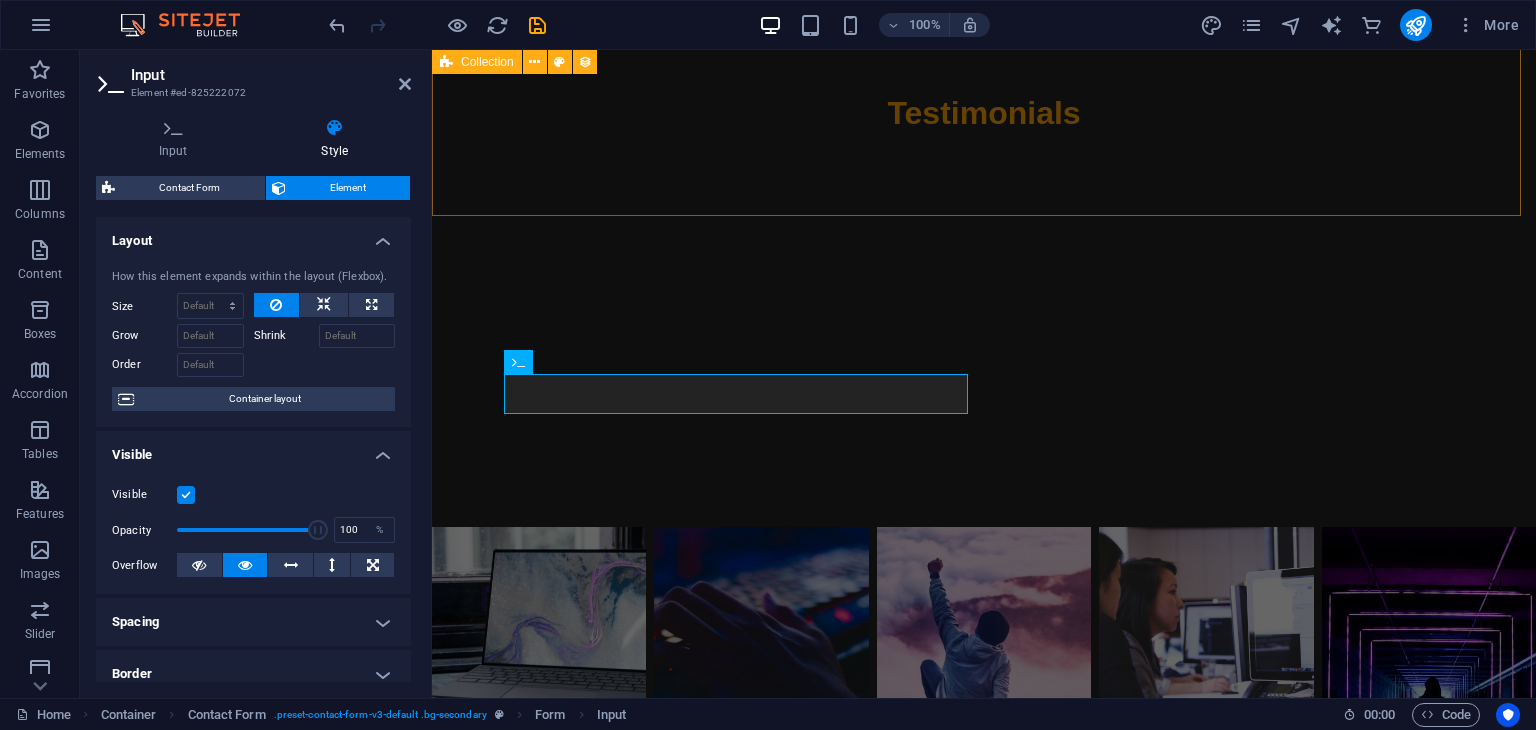 drag, startPoint x: 779, startPoint y: 212, endPoint x: 851, endPoint y: 233, distance: 75 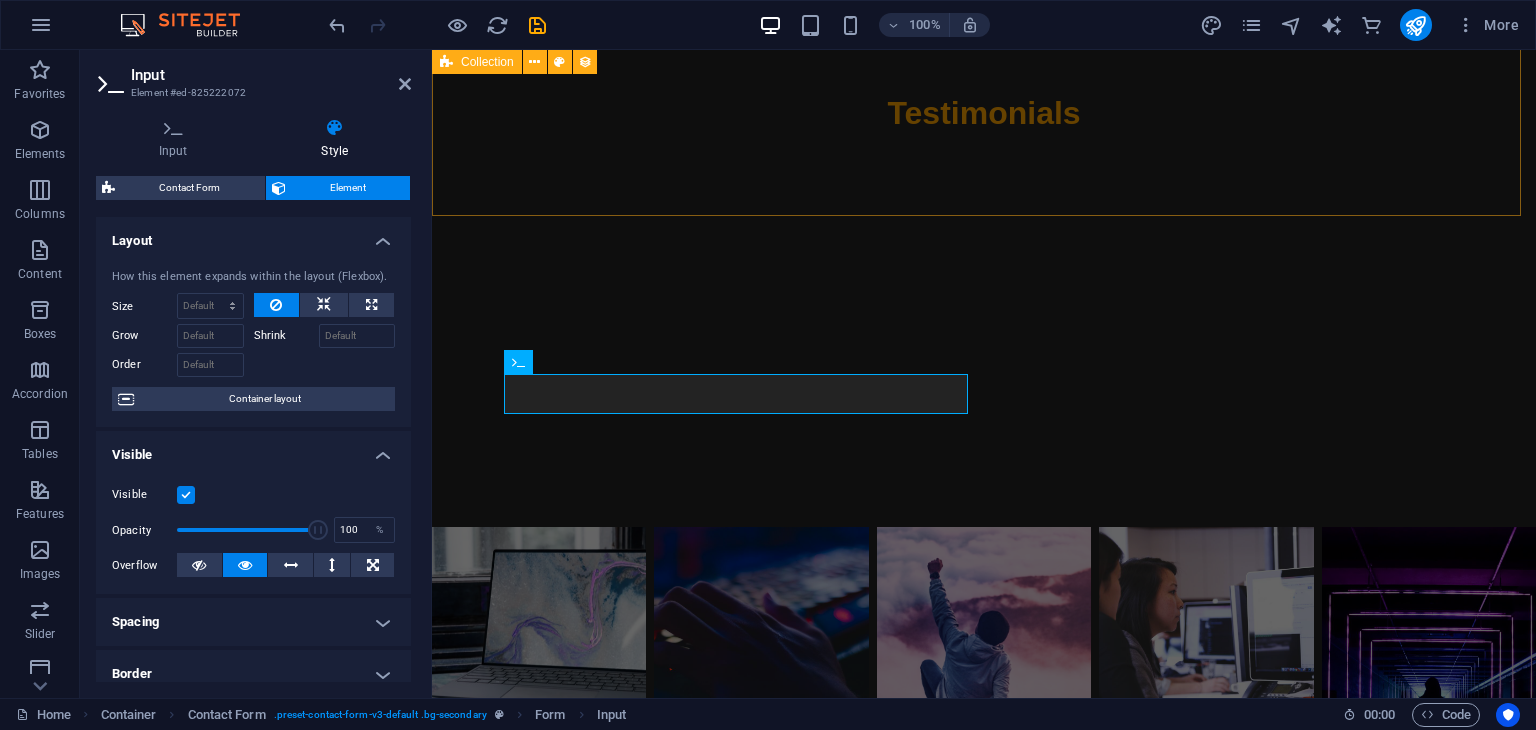 click on "Blog Post 6 Category 2 08/26/2024 Aliquet suspendisse habitasse fringilla facilisis? Venenatis himenaeos mattis nam condimentum. Dictumst etiam risus, vivamus maecenas dictumst. Volutpat vulputate sagittis, nulla aliquam mollis pulvinar porttitor. Risus ornare tortor! Quis ante mollis eu erat aenean facilisis diam. Lorem fames sagittis id vehicula. Blog Post 5 Category 2 08/25/2024 Luctus inceptos. Phasellus eget eros malesuada vulputate turpis non bibendum taciti! A integer consequat. At morbi et lacinia nisi sociosqu? Metus feugiat at, nisl felis vestibulum. Laoreet nec vel bibendum nec. Sodales orci. Hendrerit ornare cubilia. Habitasse elementum! Blog Post 4 Category 1 08/24/2024 Volutpat aliquet class enim, a vivamus. Auctor netus sagittis laoreet at dolor, tempus metus nullam? Nunc tortor eget. Ad odio conubia augue duis aliquam non. Dictumst netus curae hac nibh. Erat ipsum lectus conubia! Blog Post 3 Category 1 08/23/2024 Blog Post 2 Category 1 08/22/2024 Blog Post 1 Category 1 08/21/2024  Previous" at bounding box center (984, 2234) 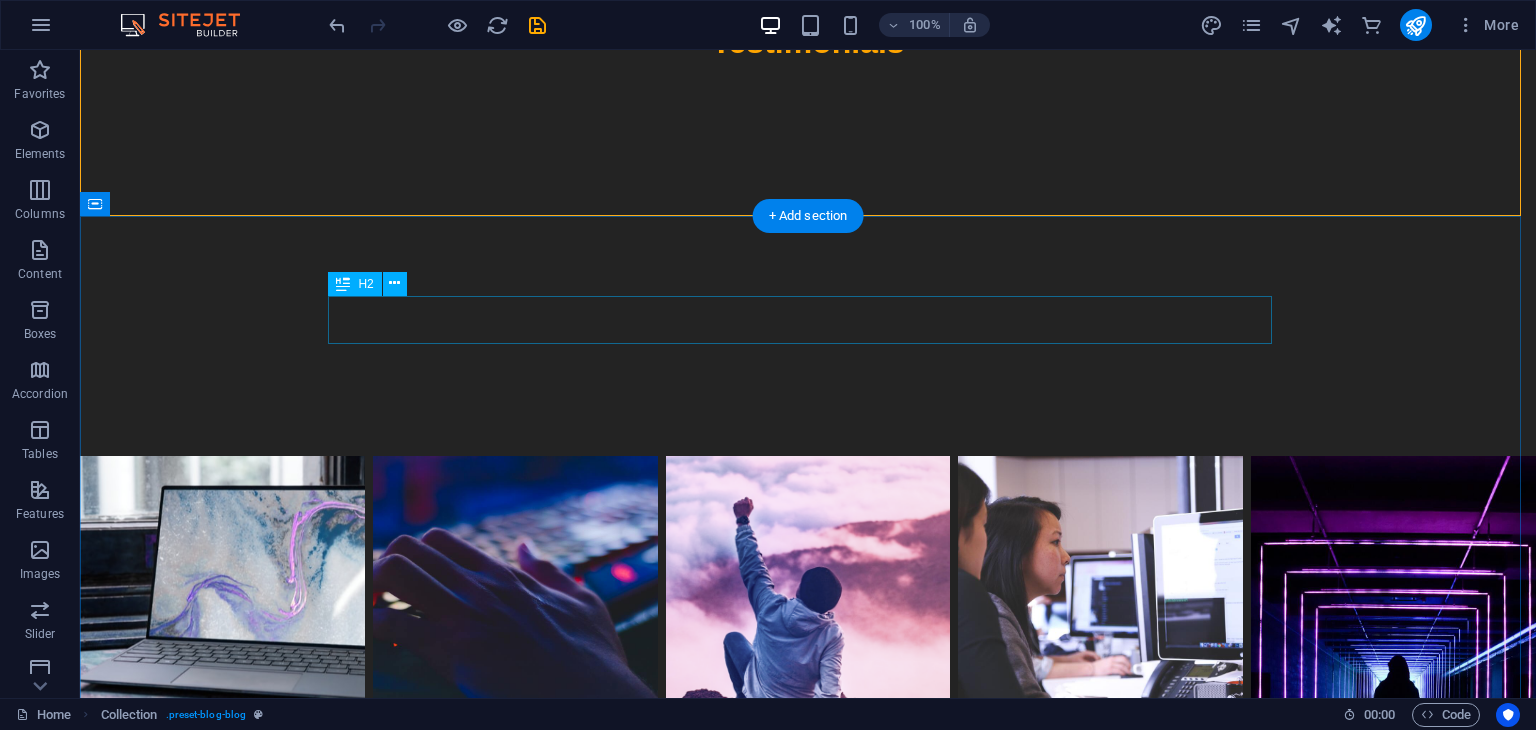 click on "Get in Touch with Us" at bounding box center [808, 3830] 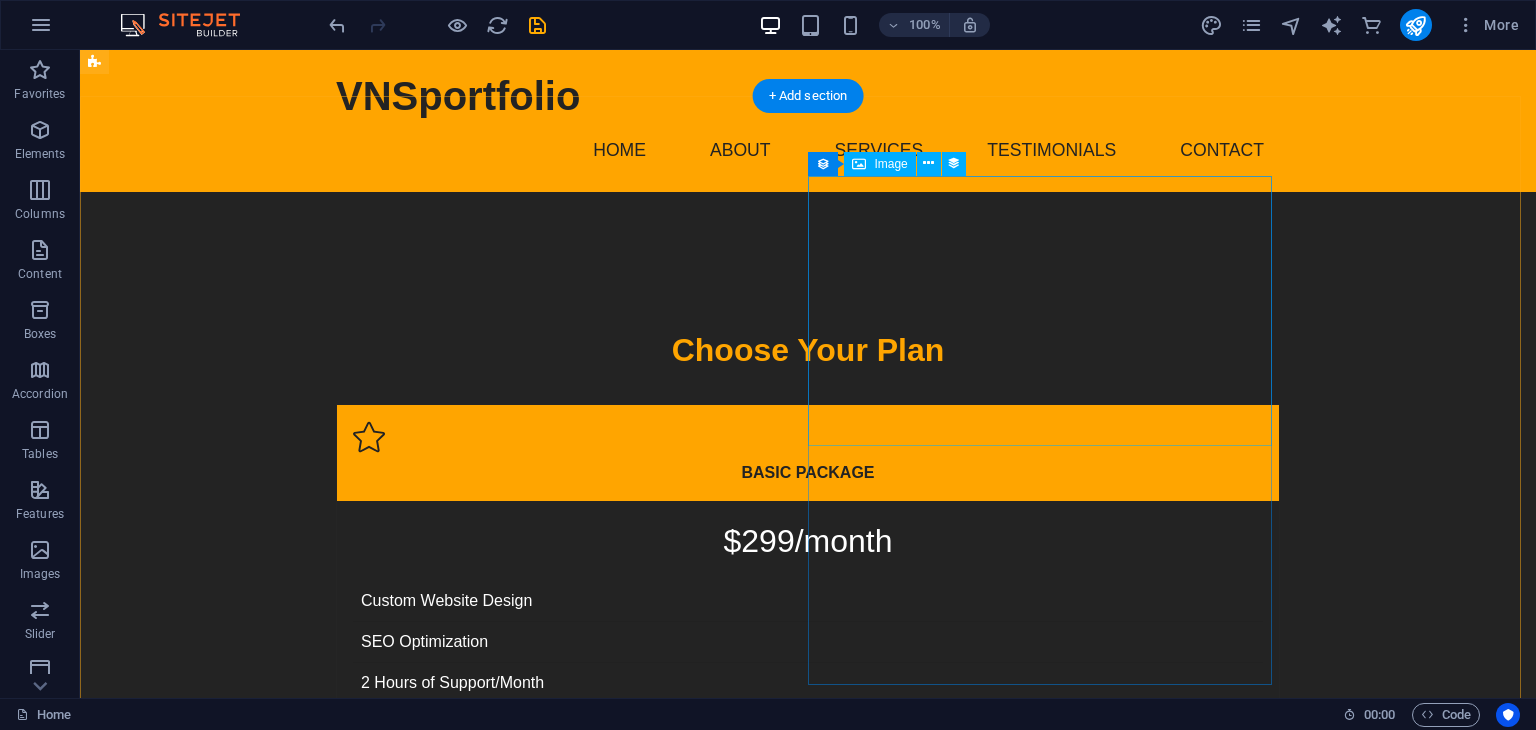 scroll, scrollTop: 4757, scrollLeft: 0, axis: vertical 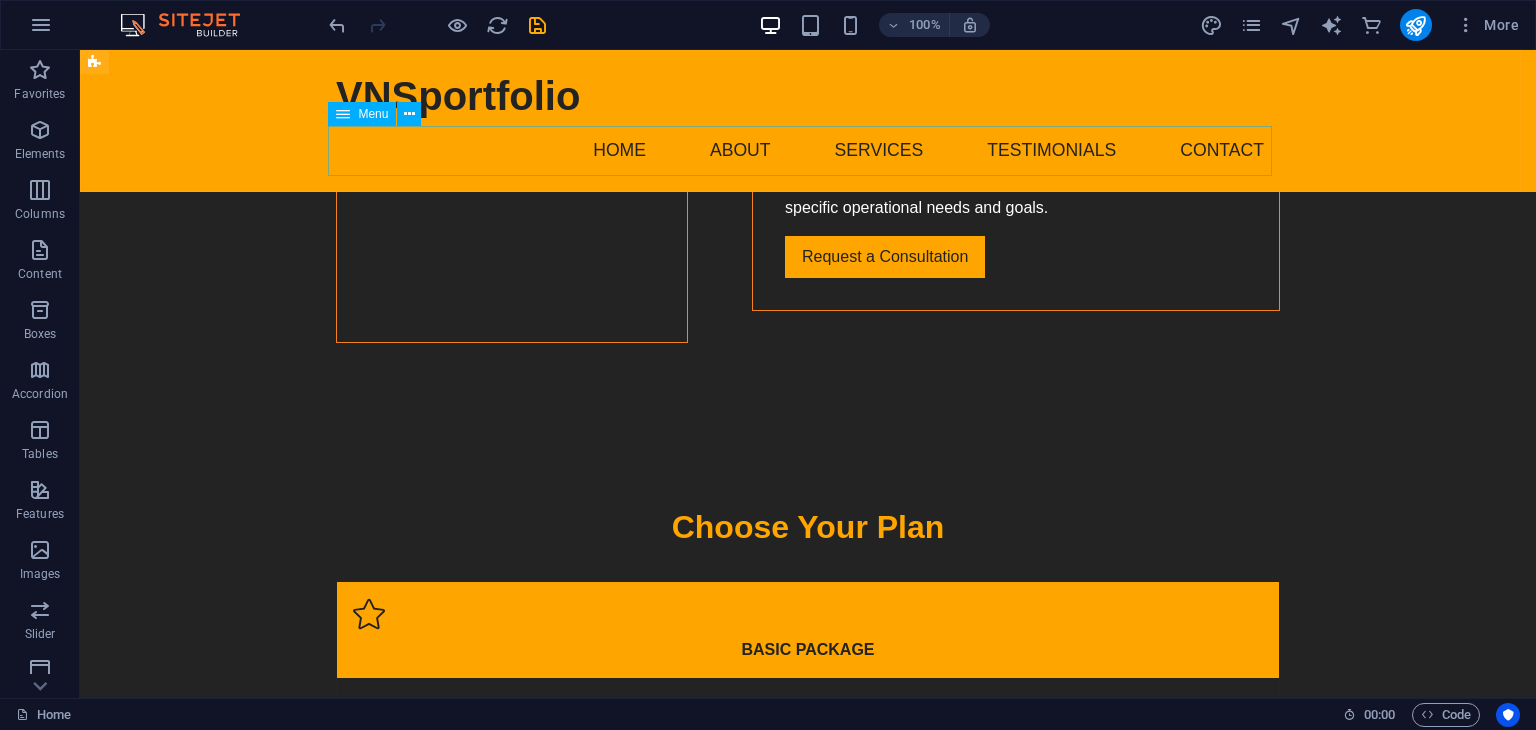 click on "Home About Services Testimonials Contact" at bounding box center [808, 151] 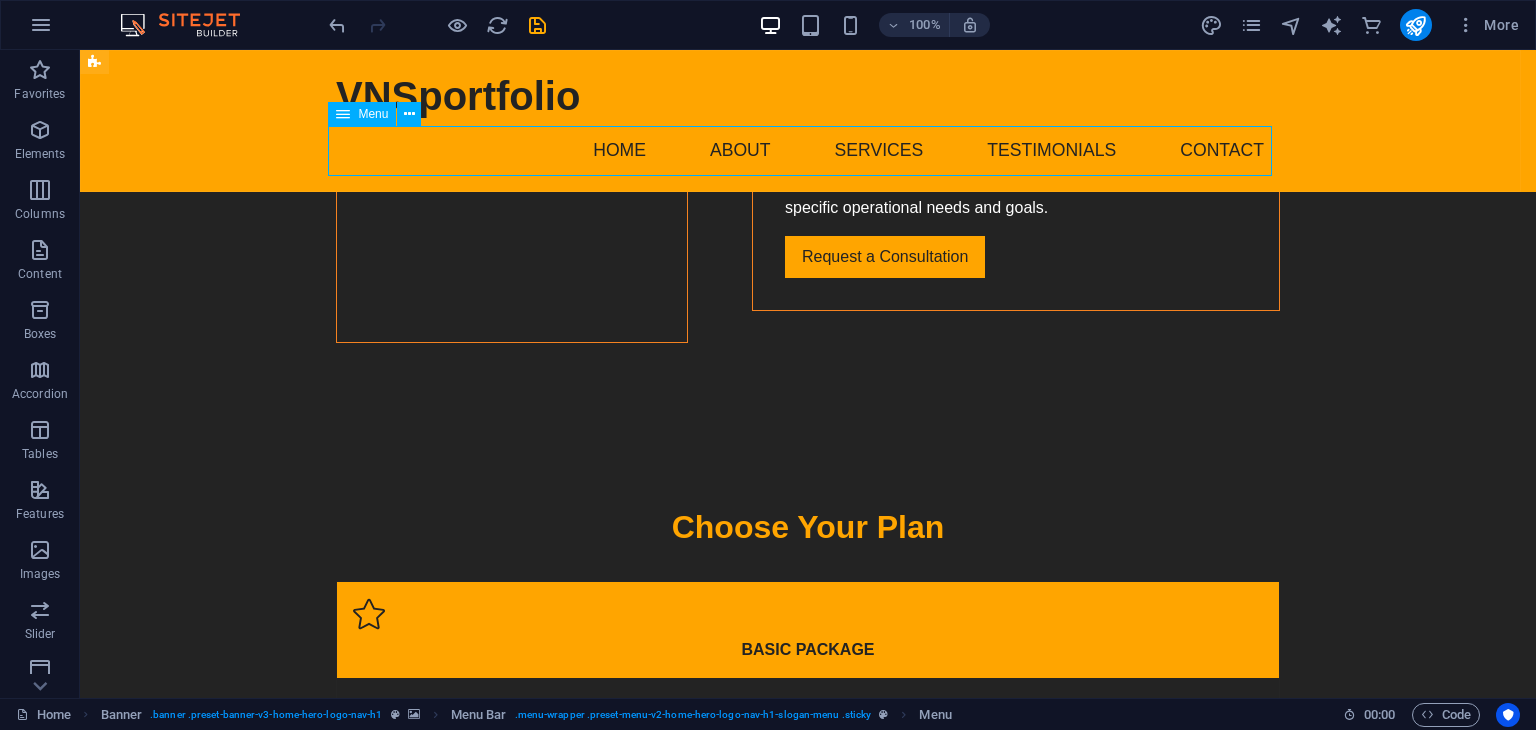 click on "Home About Services Testimonials Contact" at bounding box center (808, 151) 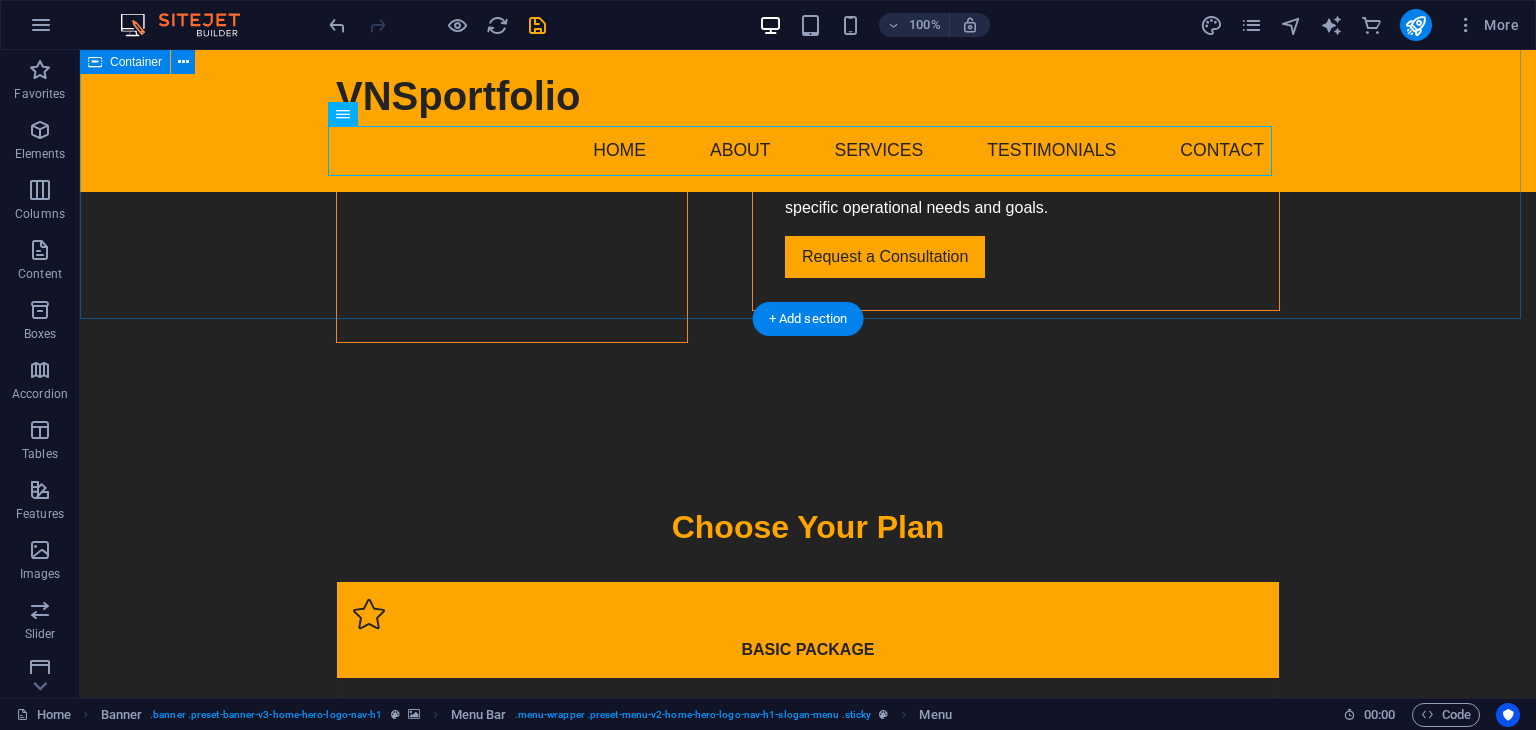 click on "Testimonials What Our Clients Say We couldn't have asked for a better partner in our digital transformation journey! What Our Clients Say Vayunex has revolutionized our business approach with their innovative solutions! What Our Clients Say The team at Vayunex is top-notch, delivering results that exceeded our expectations! What Our Clients Say We couldn't have asked for a better partner in our digital transformation journey! What Our Clients Say Vayunex has revolutionized our business approach with their innovative solutions! 1 2 3" at bounding box center (808, 2287) 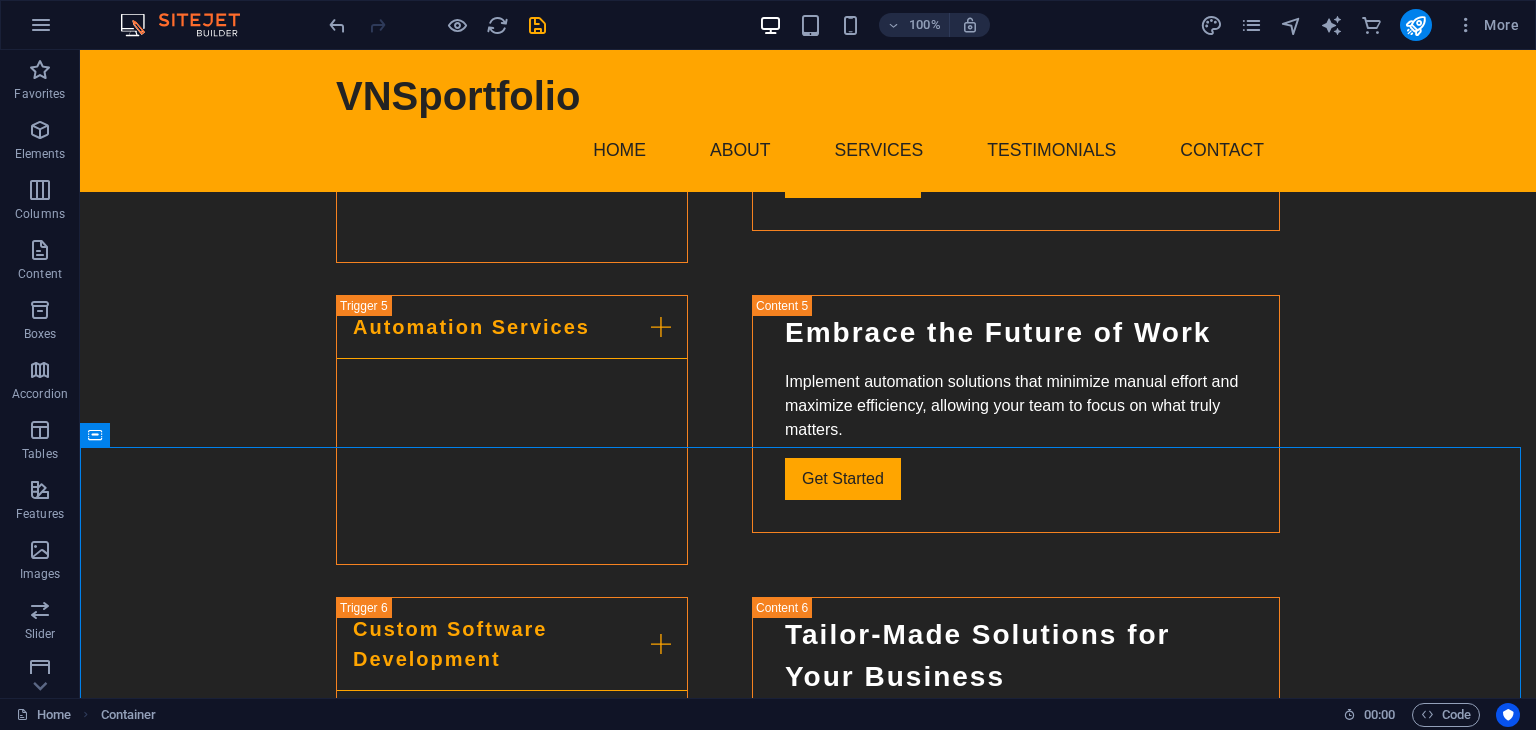 scroll, scrollTop: 3169, scrollLeft: 0, axis: vertical 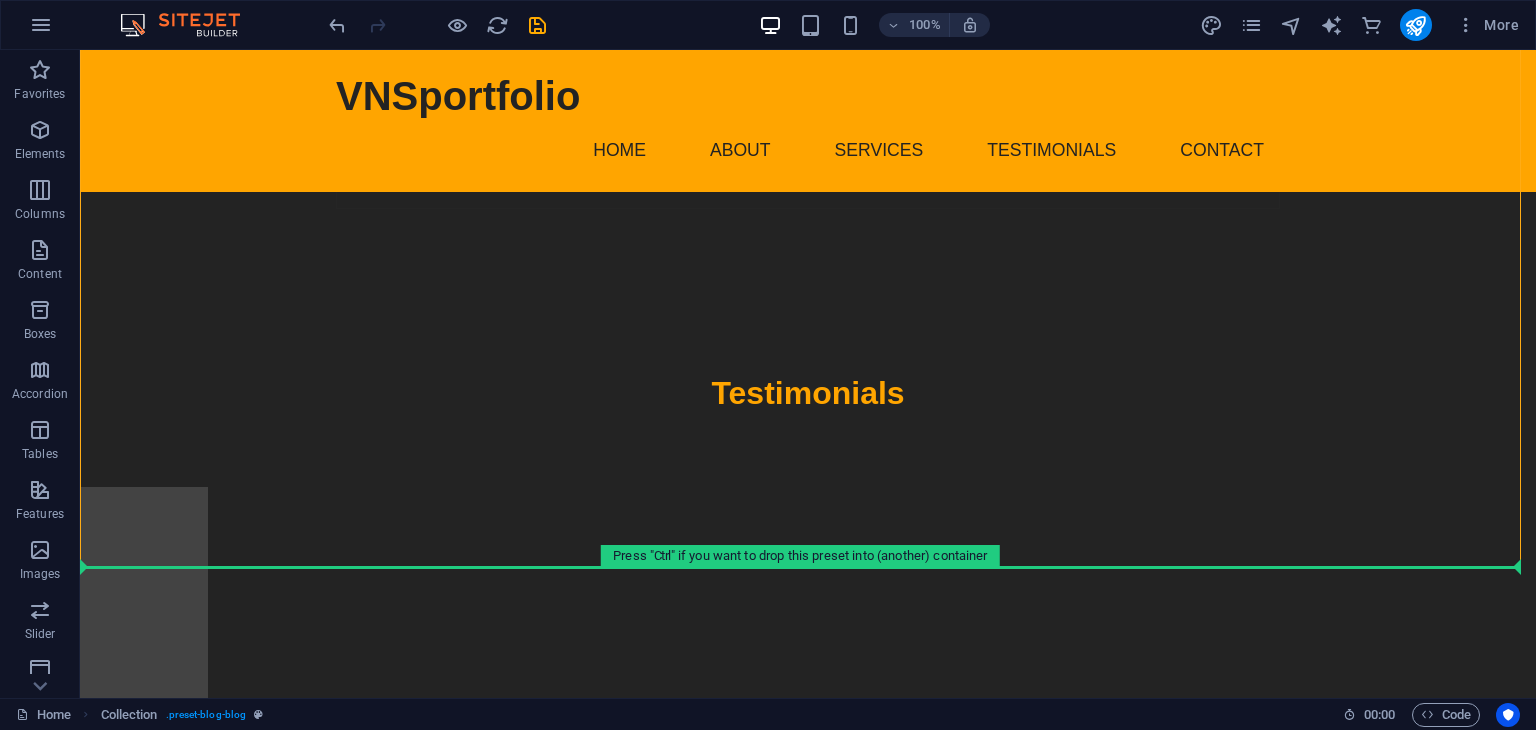 drag, startPoint x: 1519, startPoint y: 550, endPoint x: 1533, endPoint y: 557, distance: 15.652476 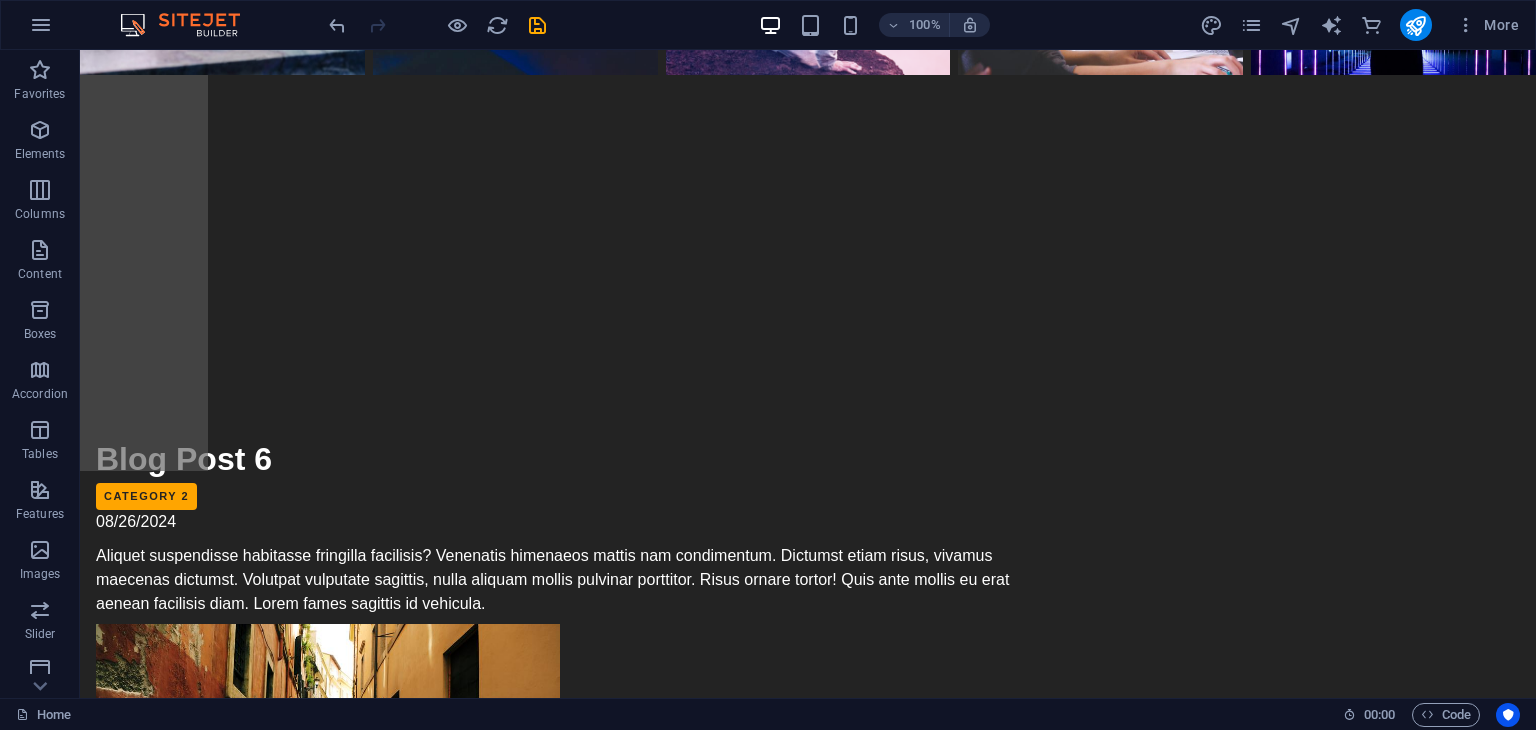 scroll, scrollTop: 7501, scrollLeft: 0, axis: vertical 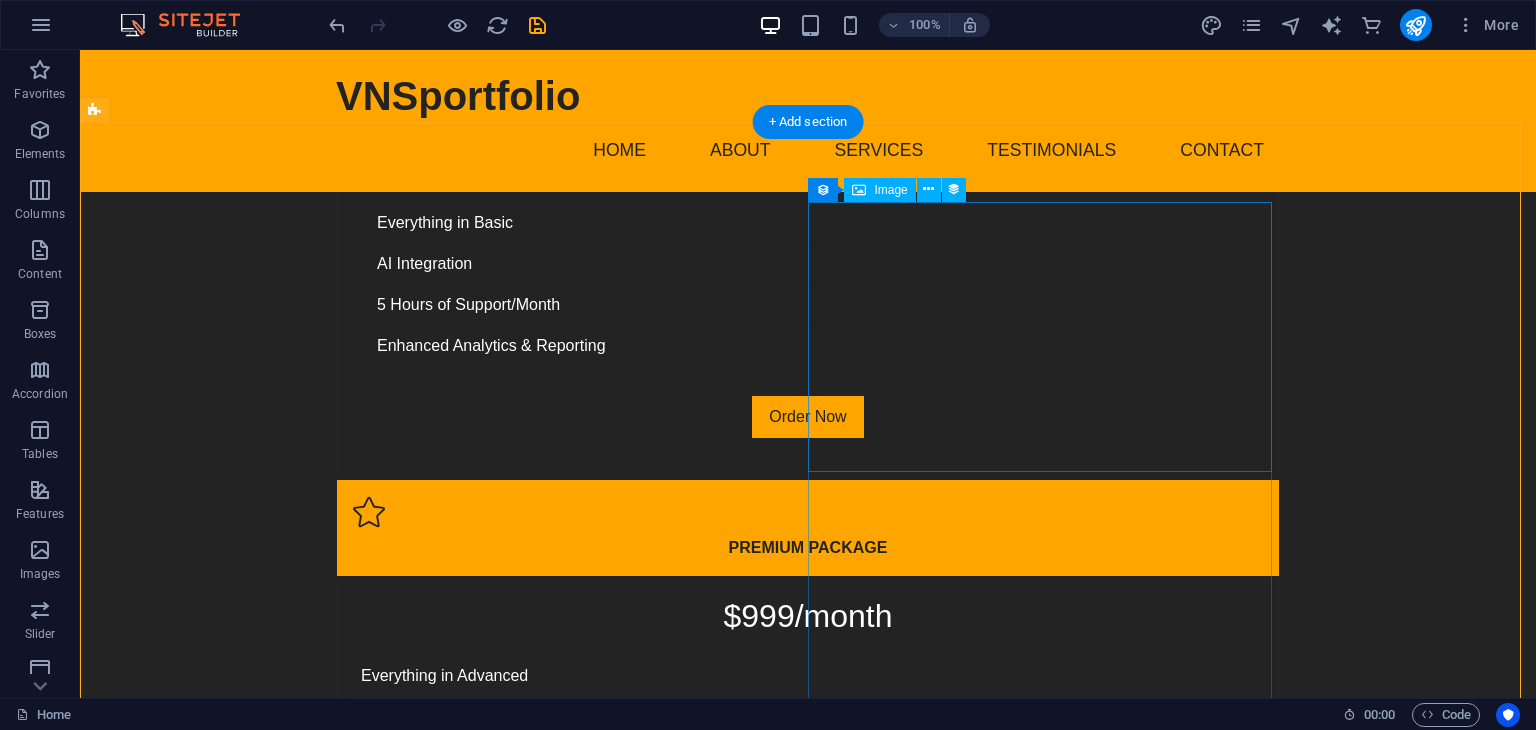 click on "VNSportfolio Home About Services Testimonials Contact Revolutionizing Technology. Powering the Future. Drop content here or  Add elements  Paste clipboard About Vayunex: Your Partner in Digital Transformation At Vayunex, we specialize in harnessing the power of AI to drive your business forward. Our mission is to provide cutting-edge solutions that enhance efficiency and innovation through technology. With our expert team and tailored services, we empower businesses to thrive in the digital age. Learn More Innovation Inspiring Change We harness the latest tech to create impactful solutions. Building Together Partnering with clients to bring visions to life. Delivering Quality Committed to the highest standards in every project. Our Services AI Development Transforming Ideas with AI Harness the power of artificial intelligence to create solutions that drive efficiency and innovation. From predictive analytics to machine learning, we help you unlock new possibilities. Learn More Web & App Development 1 2 3" at bounding box center [808, 658] 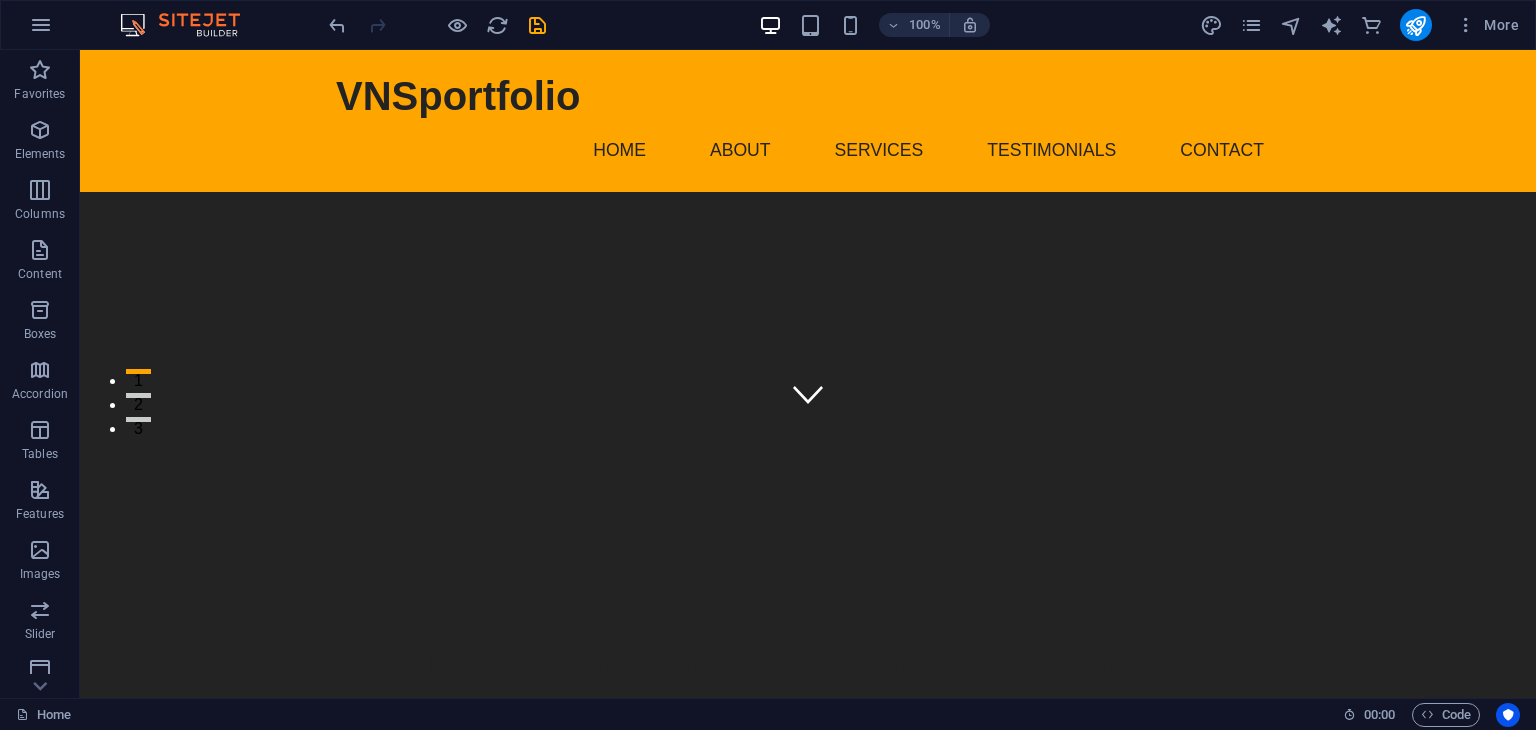 scroll, scrollTop: 200, scrollLeft: 0, axis: vertical 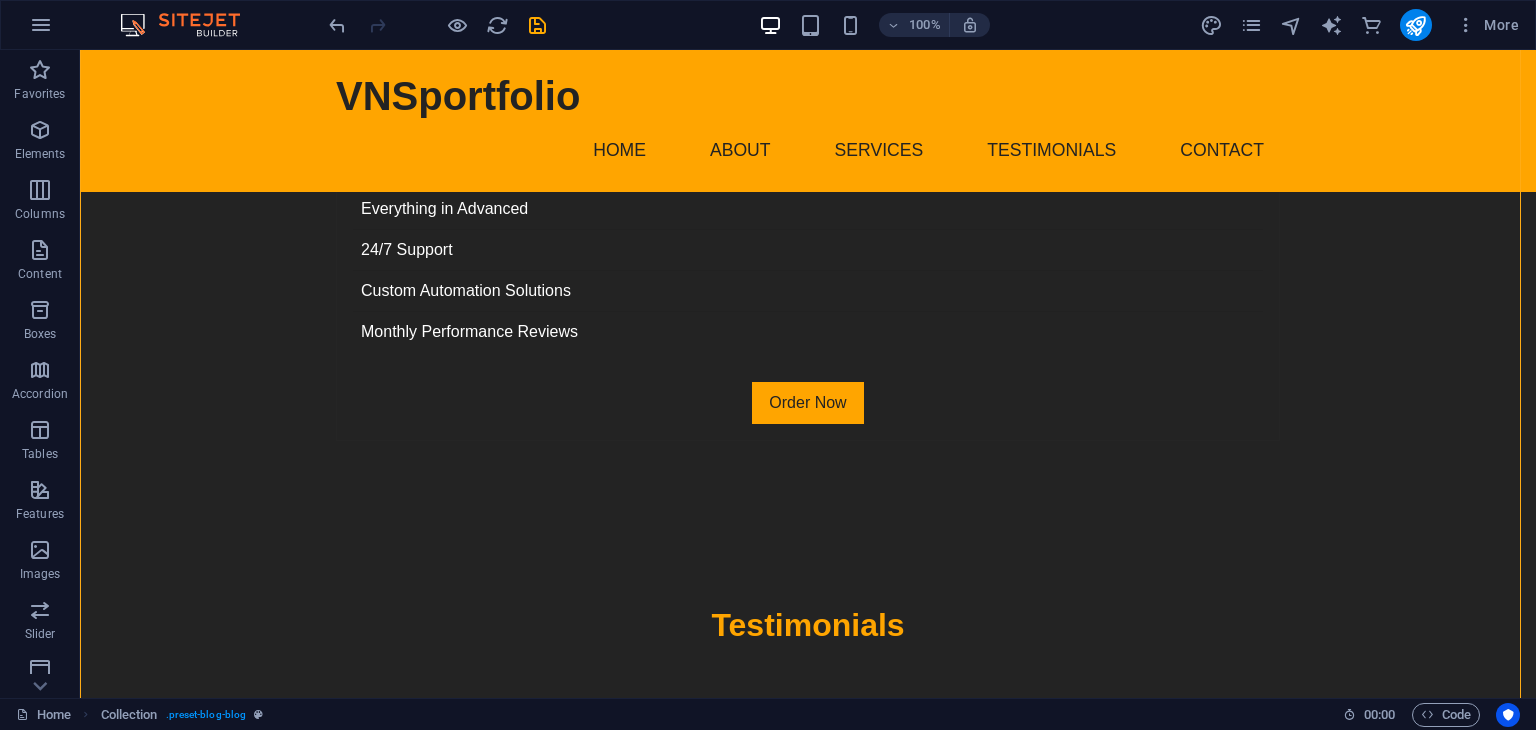 drag, startPoint x: 1518, startPoint y: 521, endPoint x: 1535, endPoint y: 542, distance: 27.018513 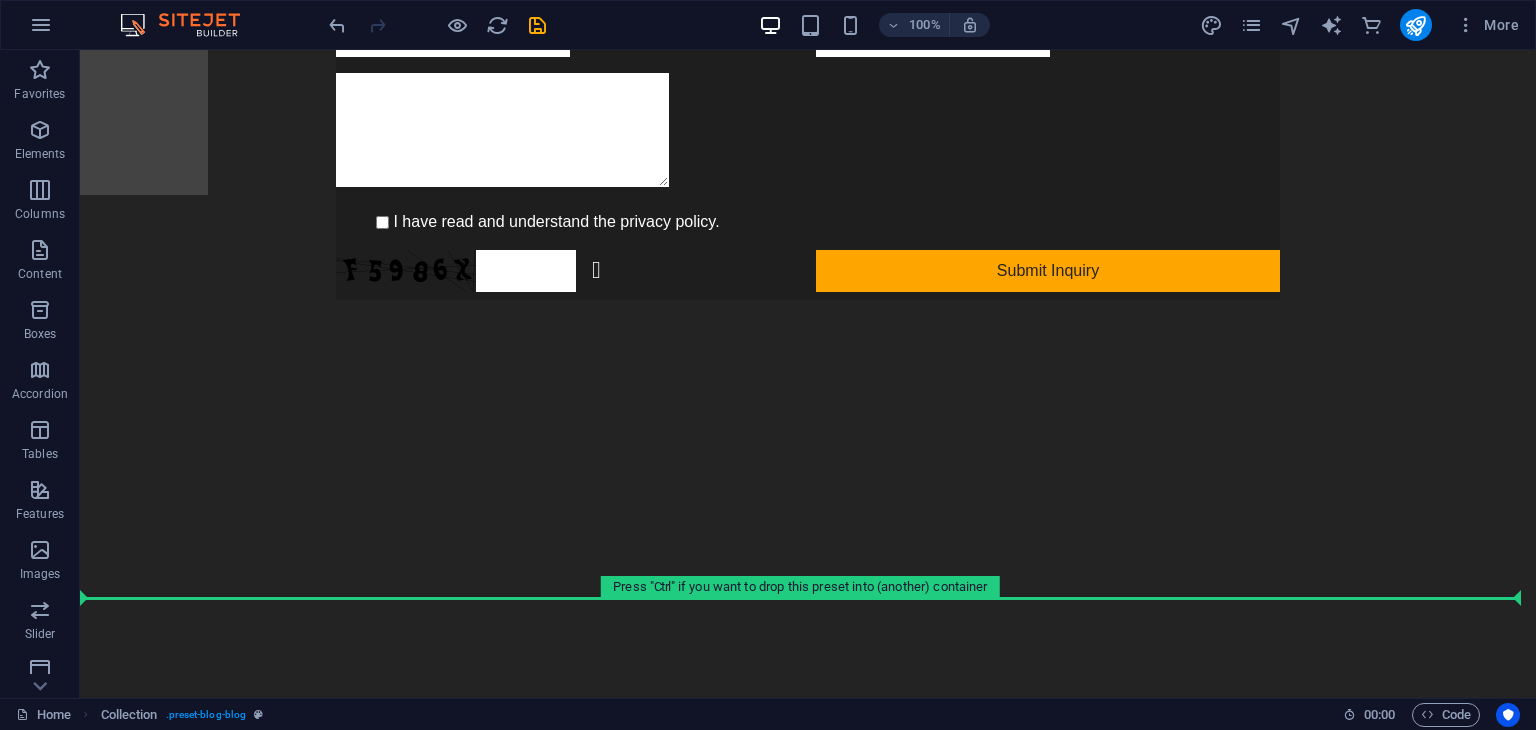 scroll, scrollTop: 7794, scrollLeft: 0, axis: vertical 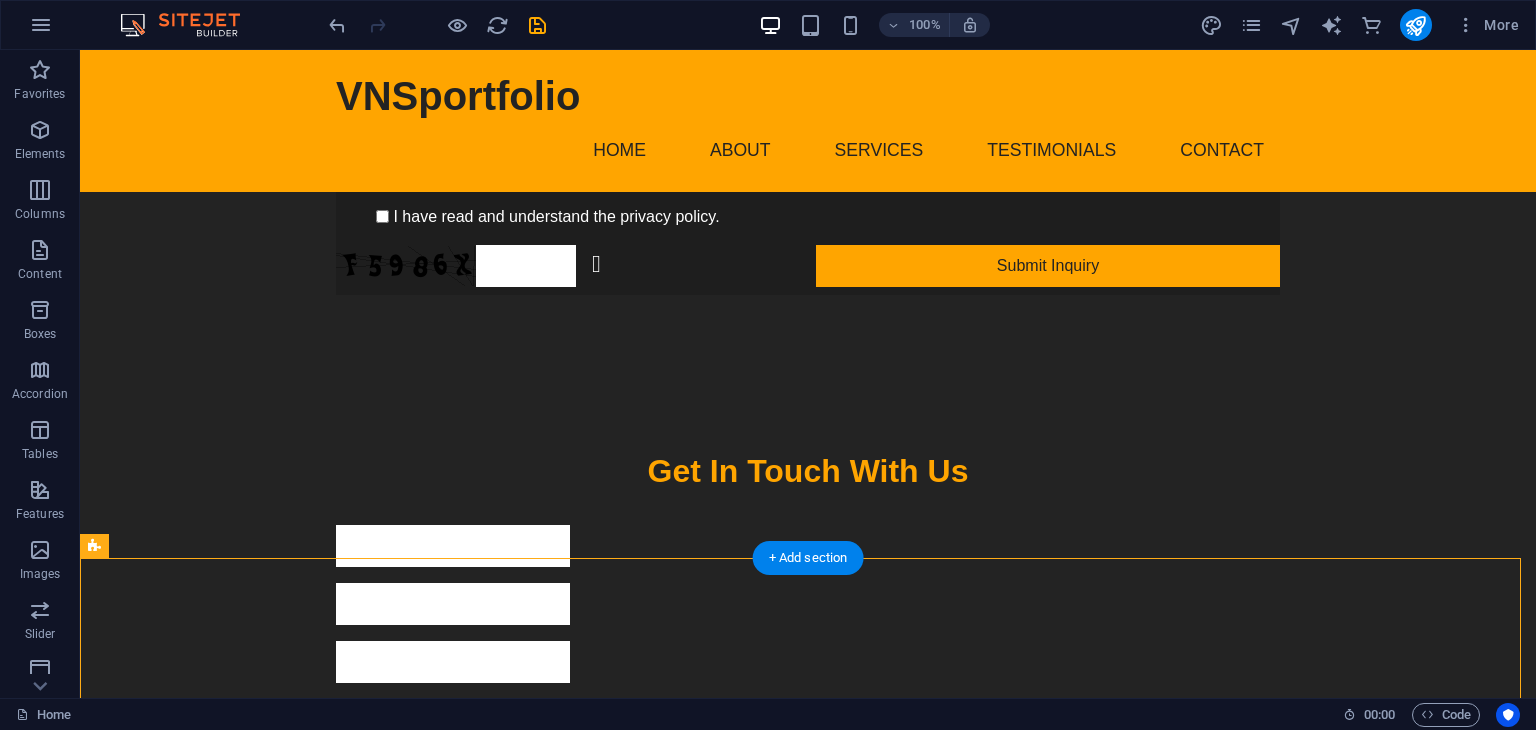 click at bounding box center (808, 817) 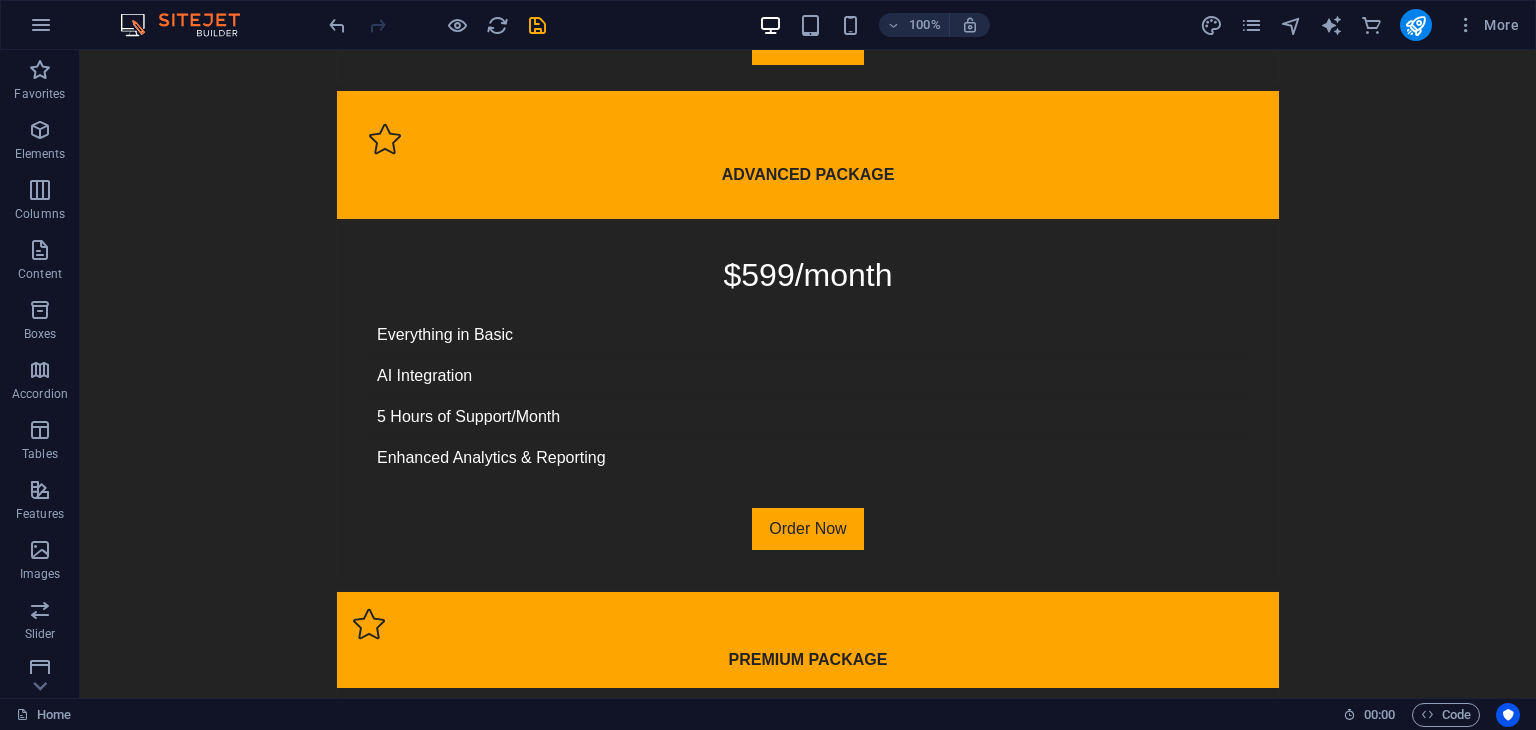 scroll, scrollTop: 5696, scrollLeft: 0, axis: vertical 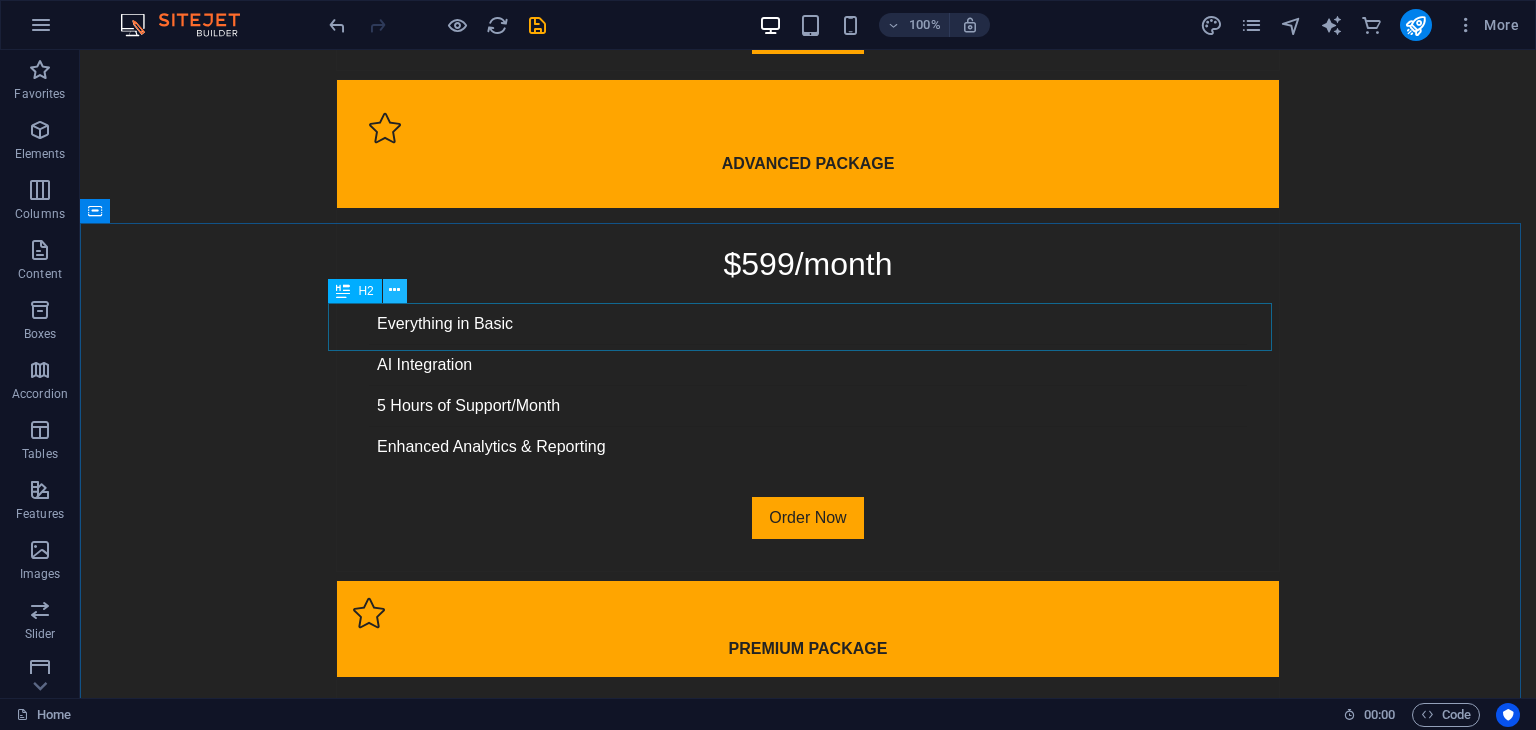 click at bounding box center [394, 290] 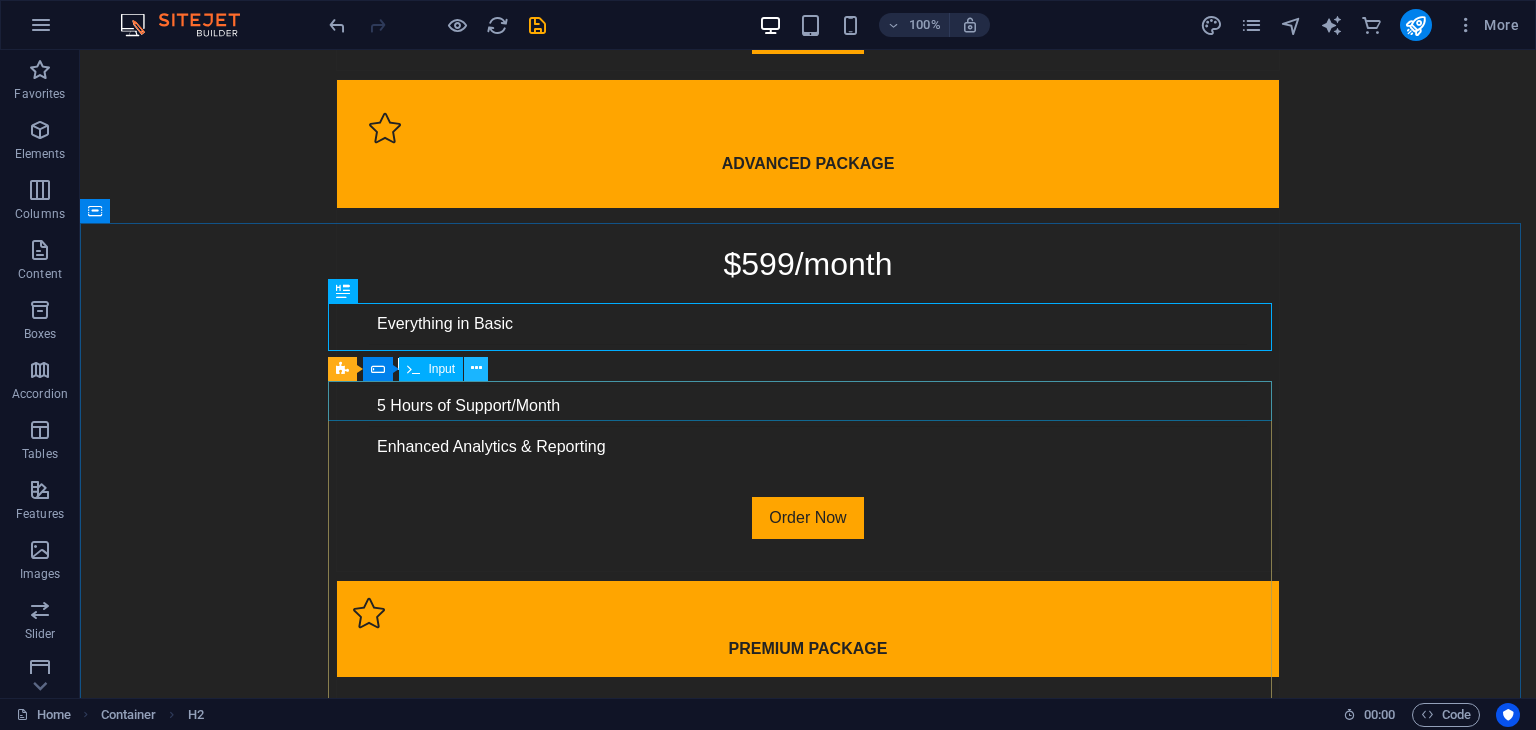 click at bounding box center [476, 368] 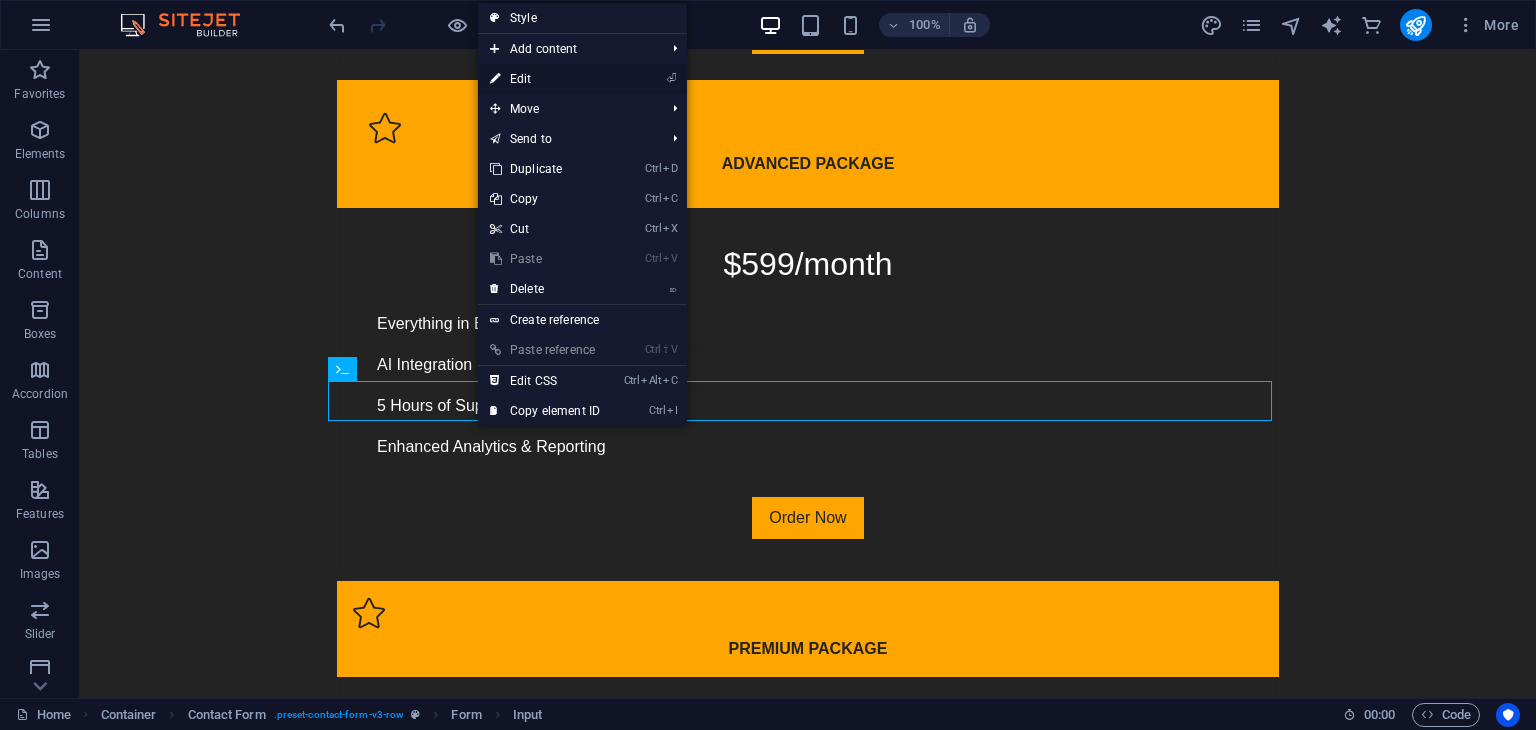 click on "⏎  Edit" at bounding box center (545, 79) 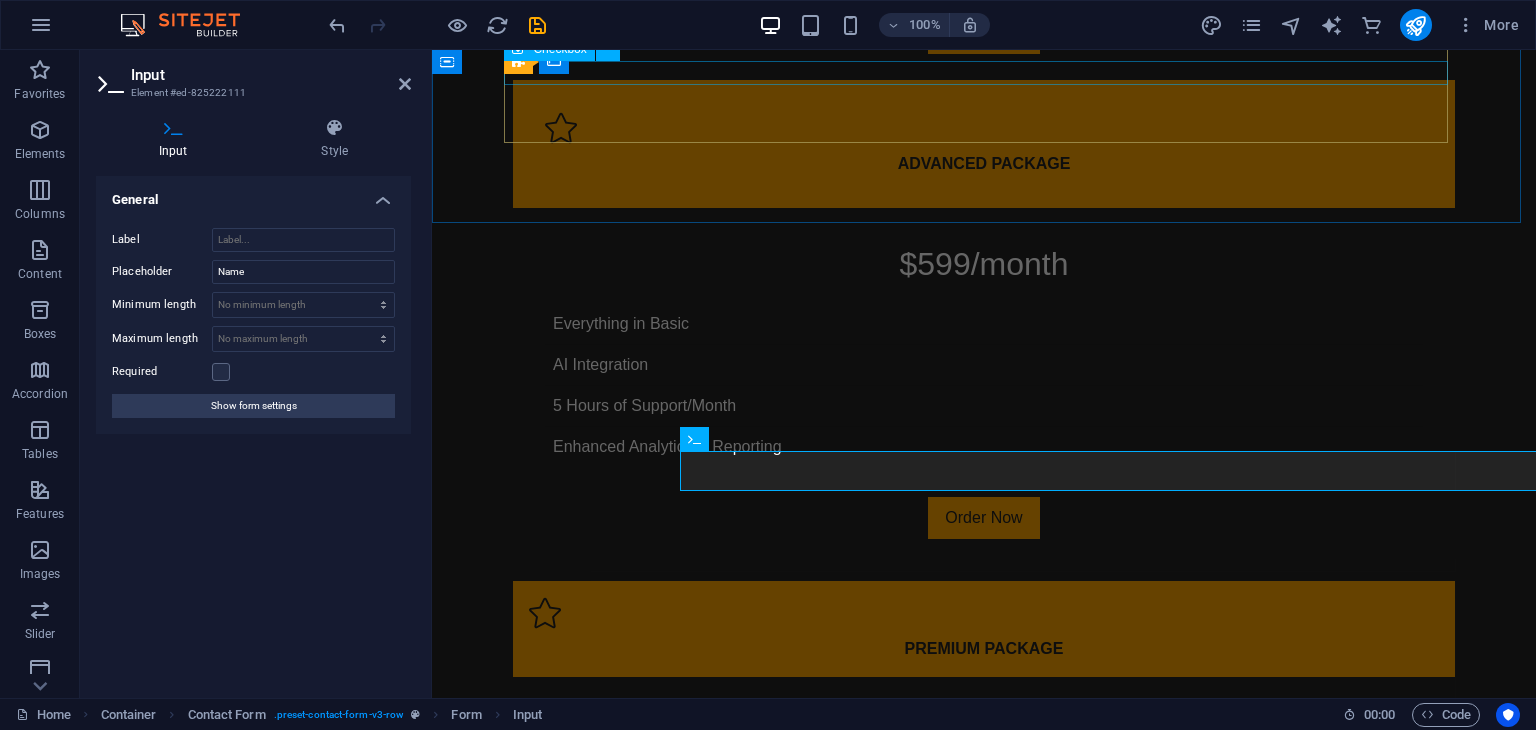 scroll, scrollTop: 5626, scrollLeft: 0, axis: vertical 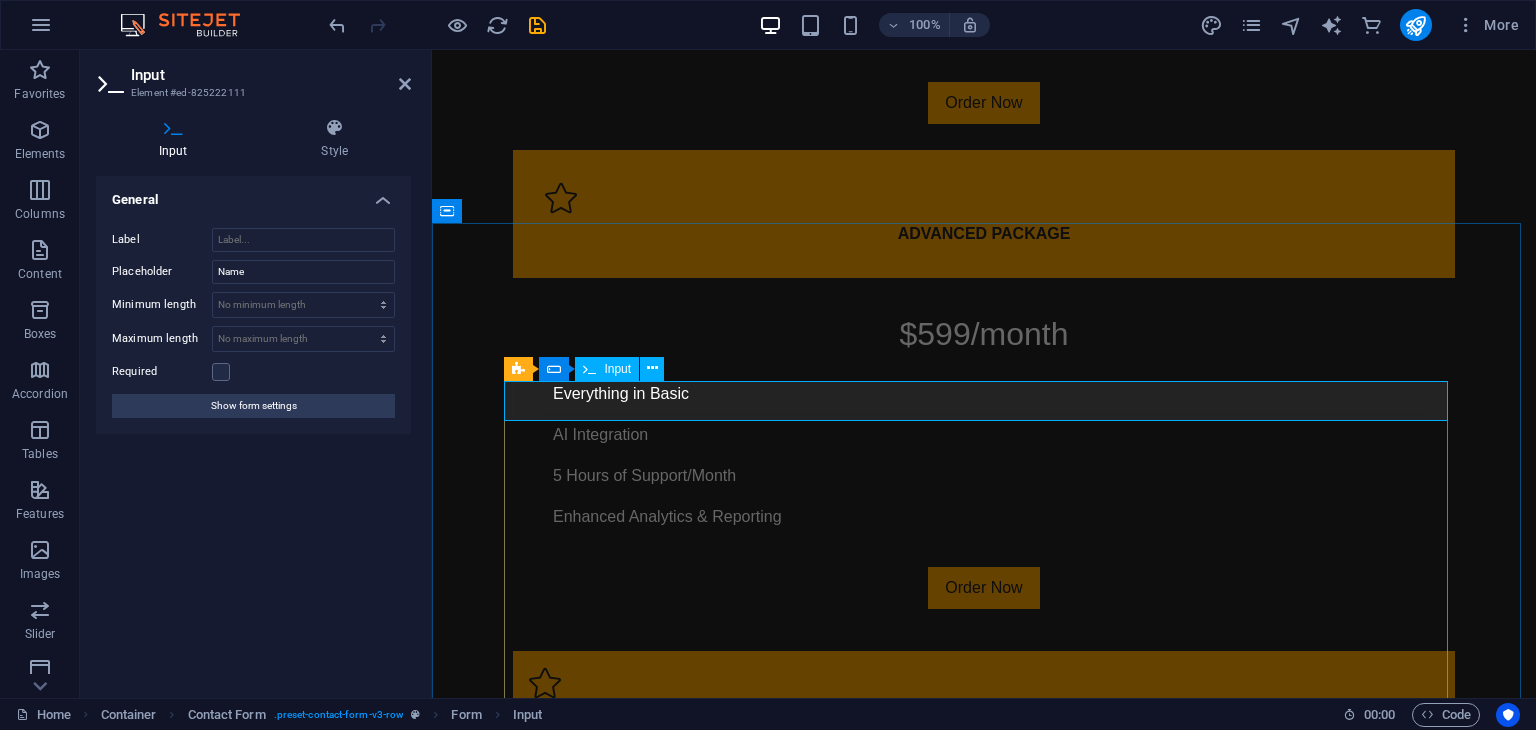 click at bounding box center (629, 2643) 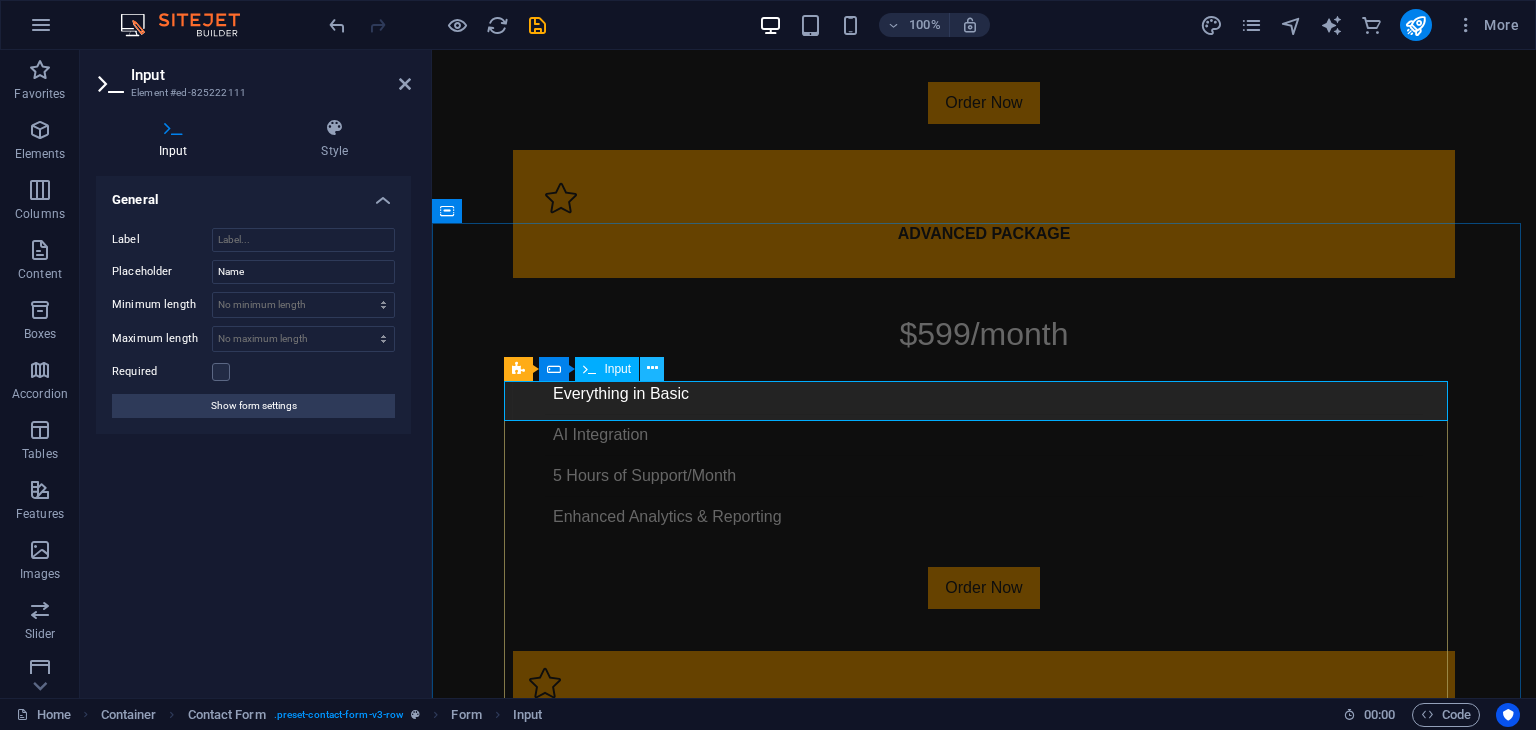 click at bounding box center [652, 369] 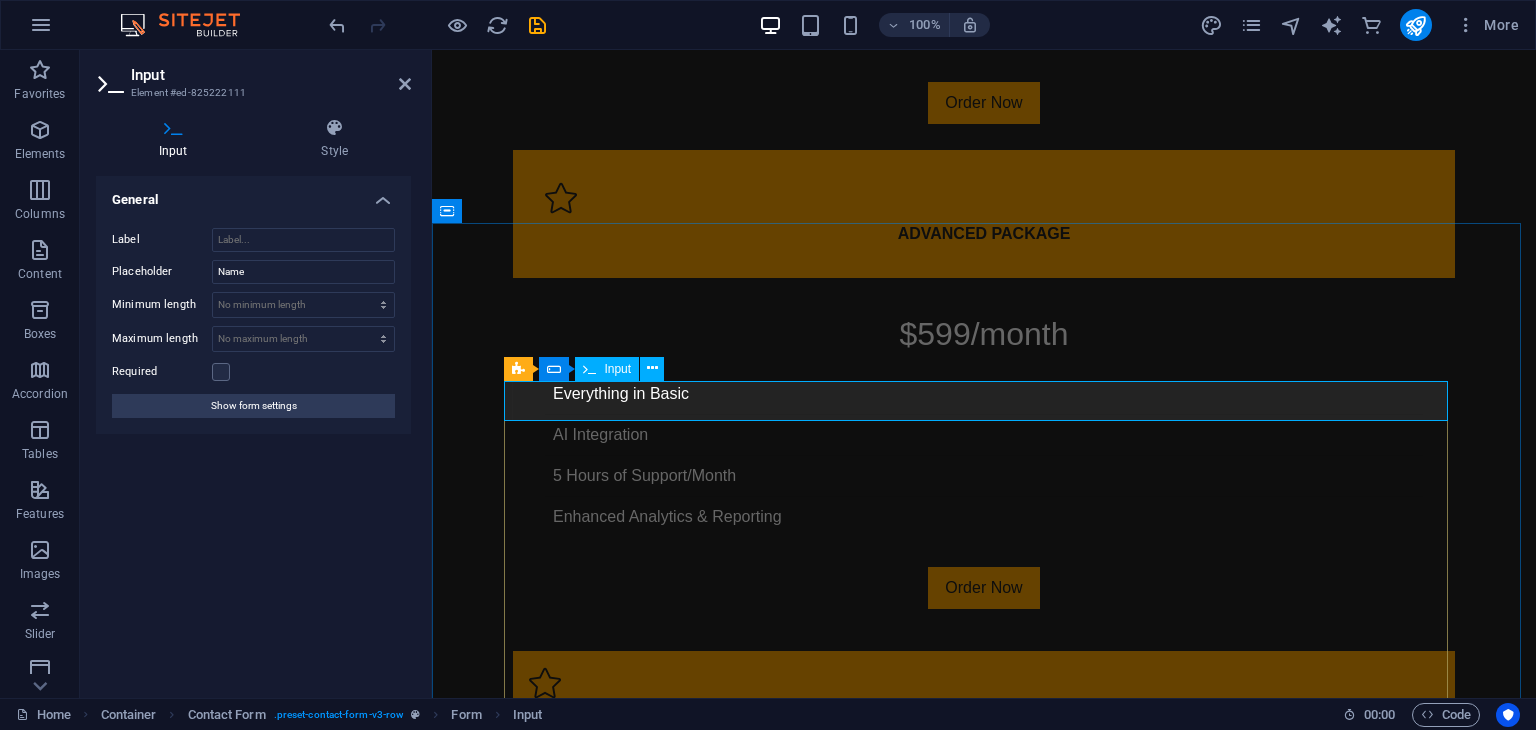 click at bounding box center [629, 2643] 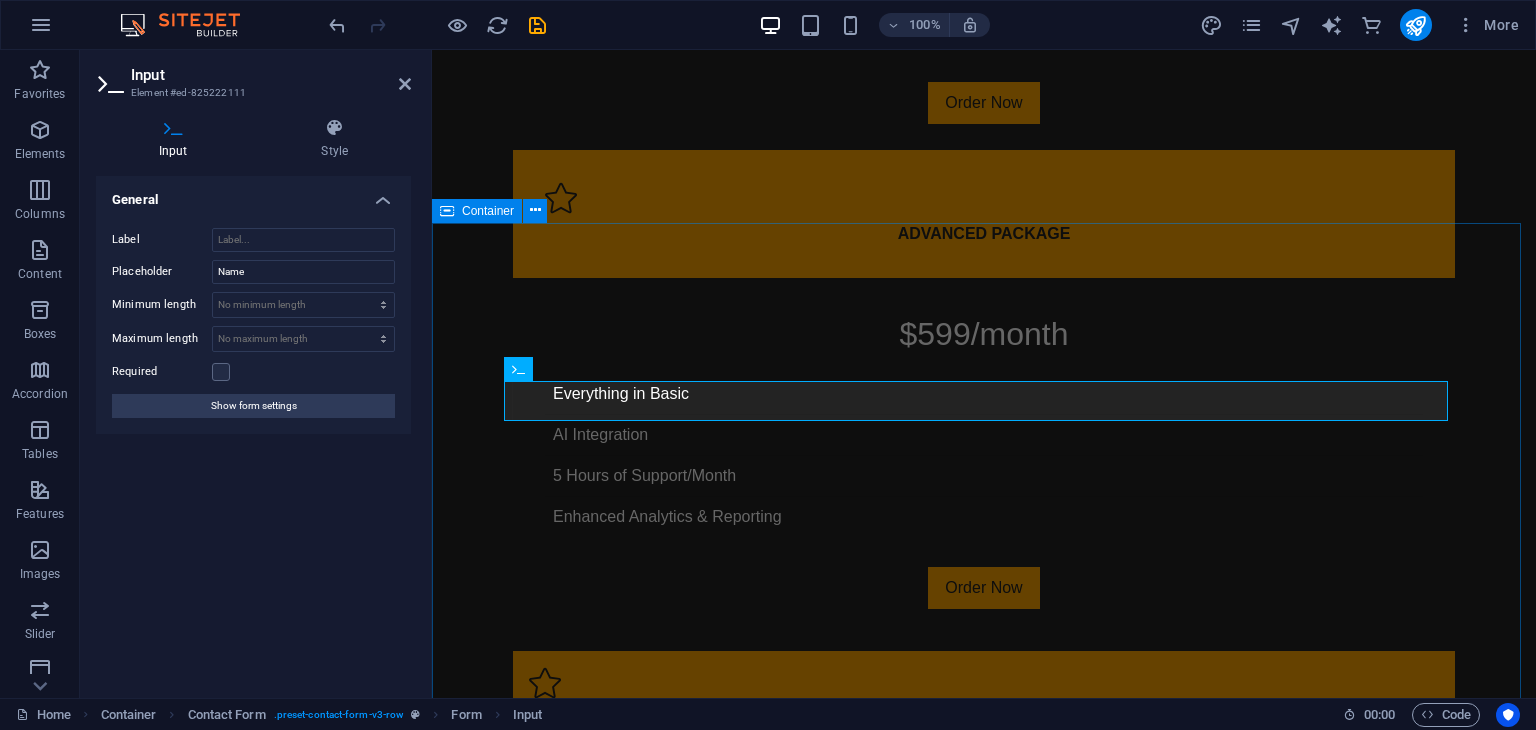 click on "Get In Touch With Us   I have read and understand the privacy policy. Unreadable? Load new Book an Appointment" at bounding box center [984, 2837] 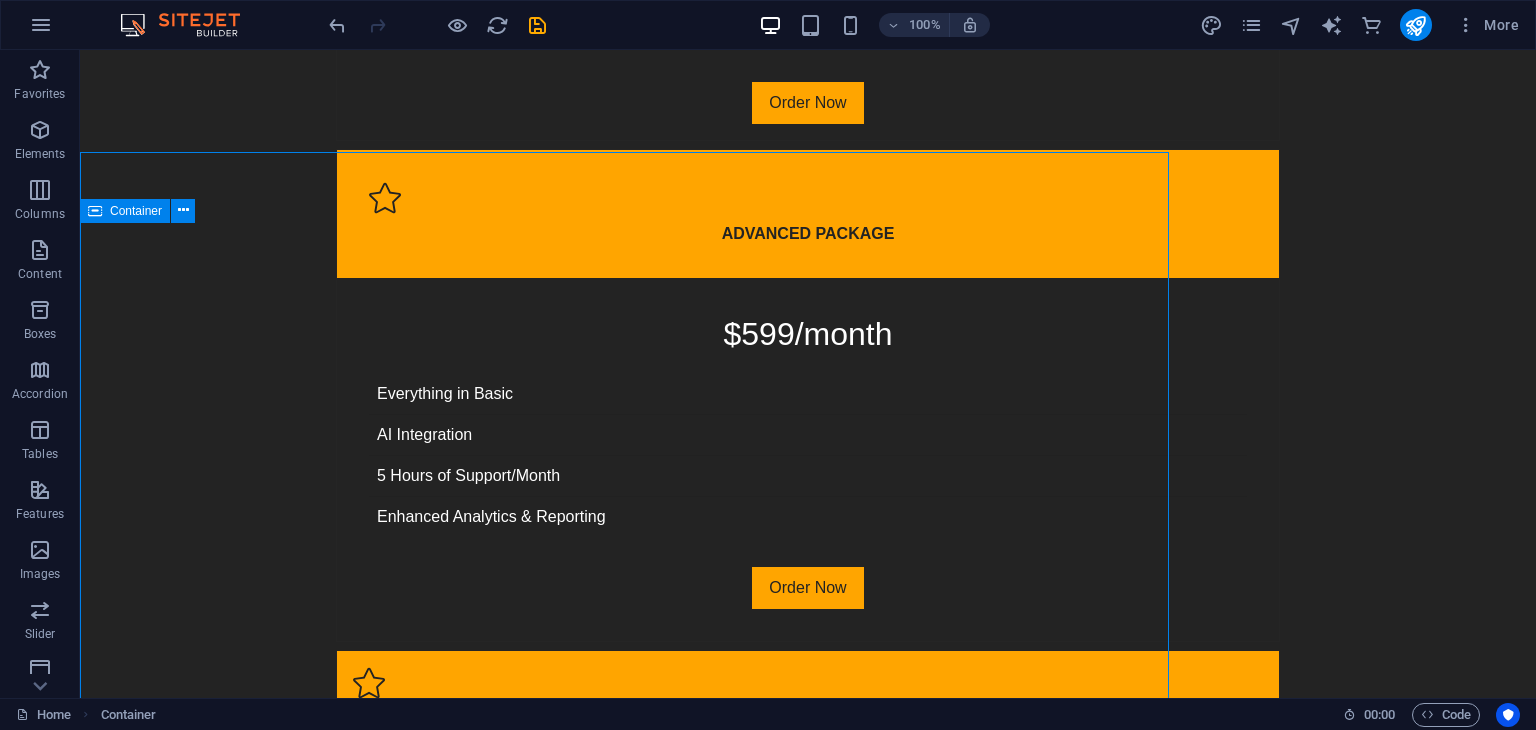 scroll, scrollTop: 5696, scrollLeft: 0, axis: vertical 